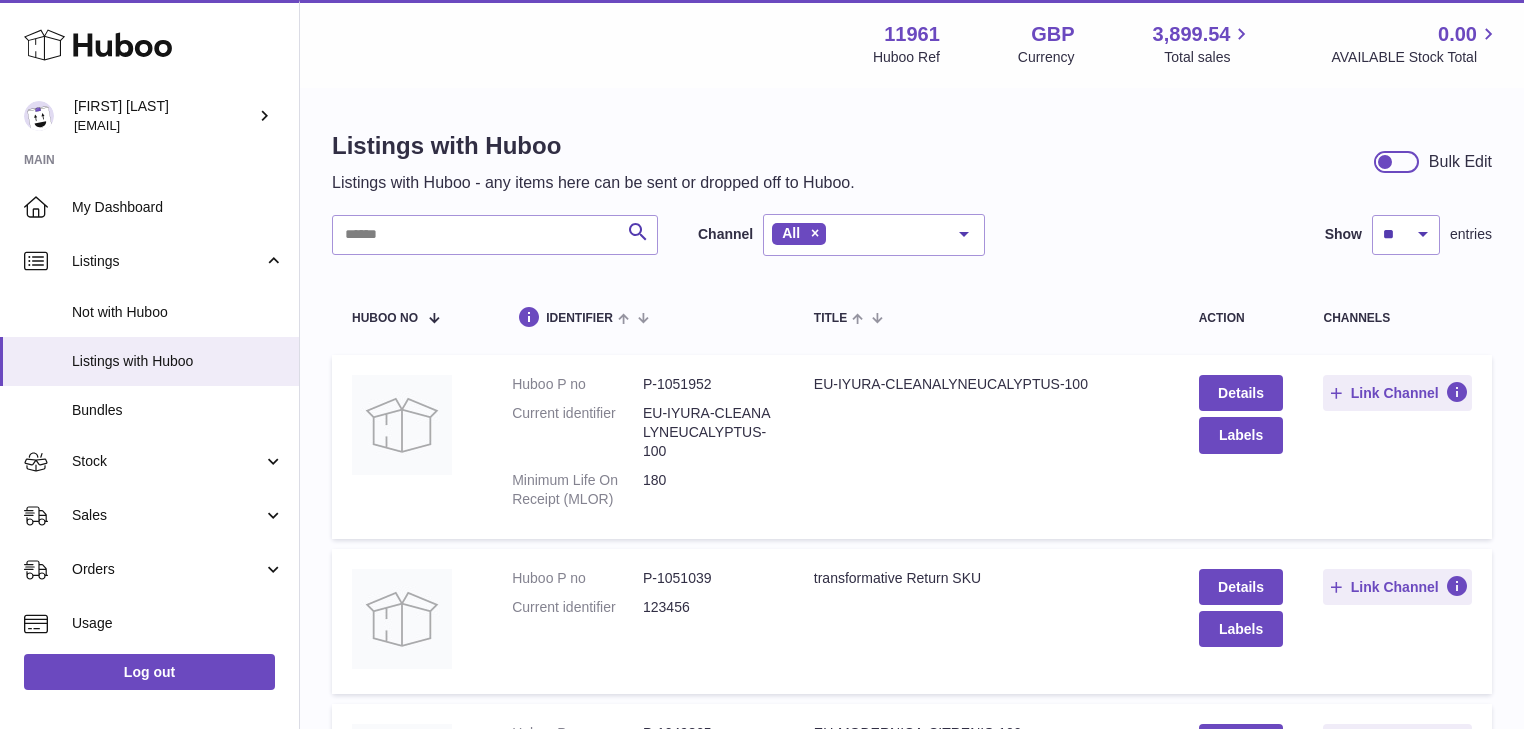 scroll, scrollTop: 0, scrollLeft: 0, axis: both 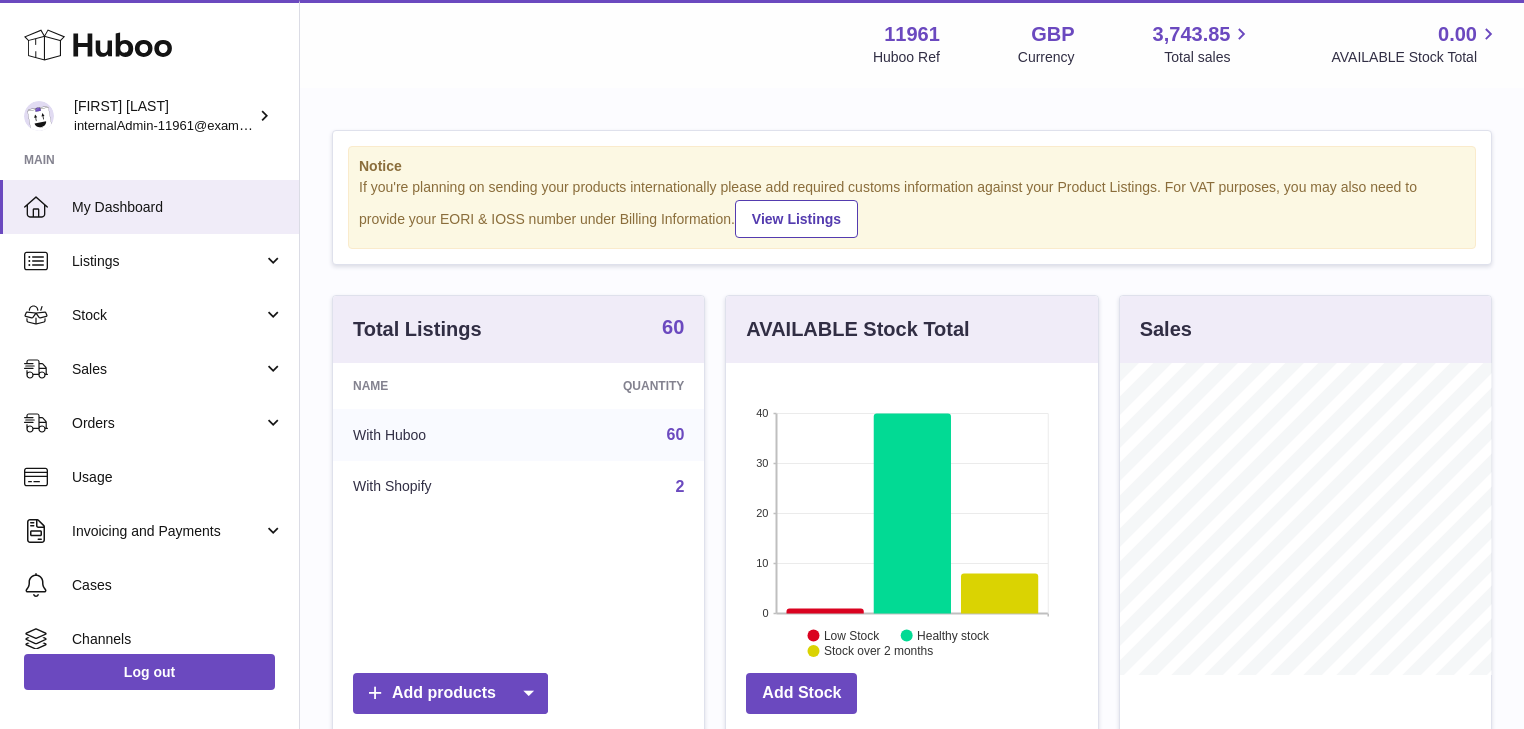 click on "60" at bounding box center [673, 327] 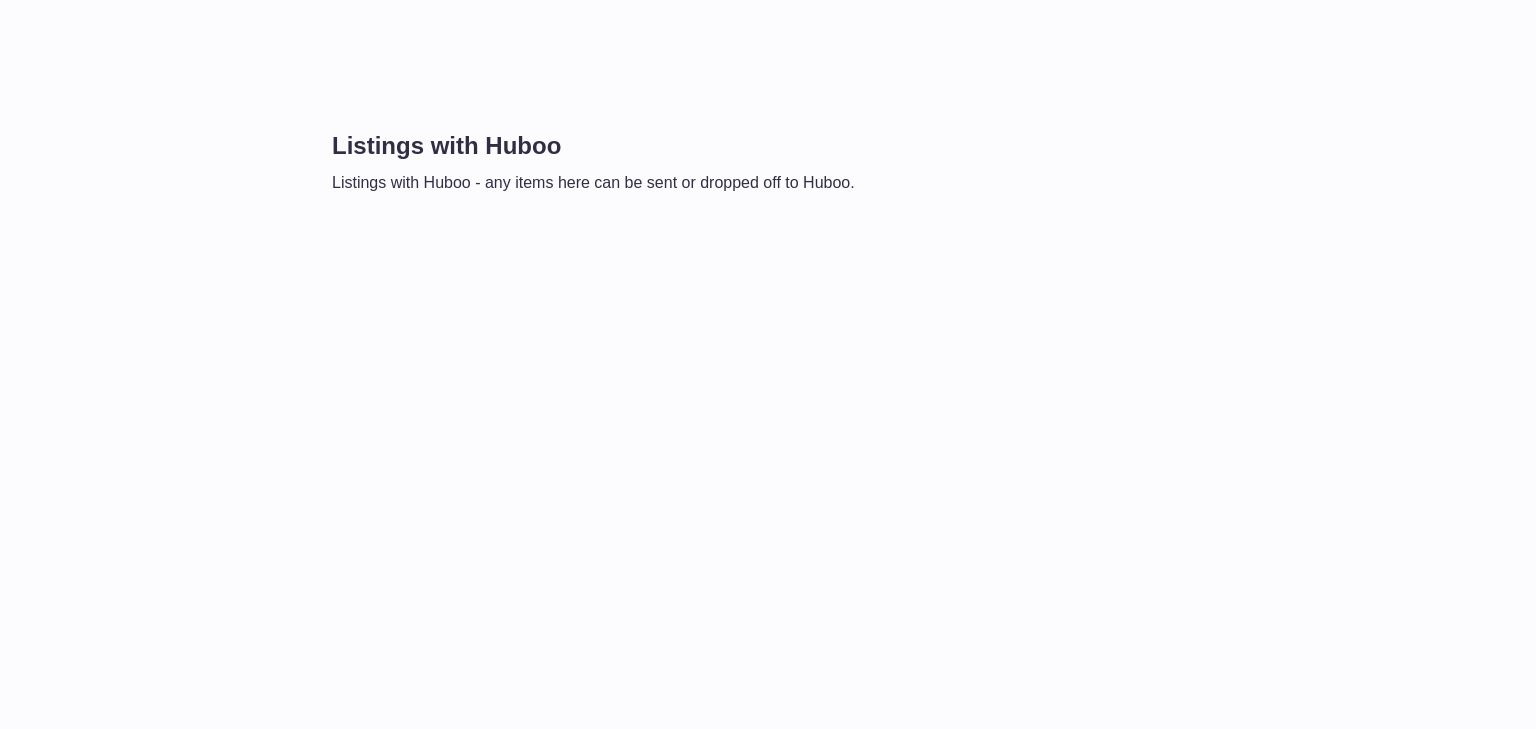 scroll, scrollTop: 0, scrollLeft: 0, axis: both 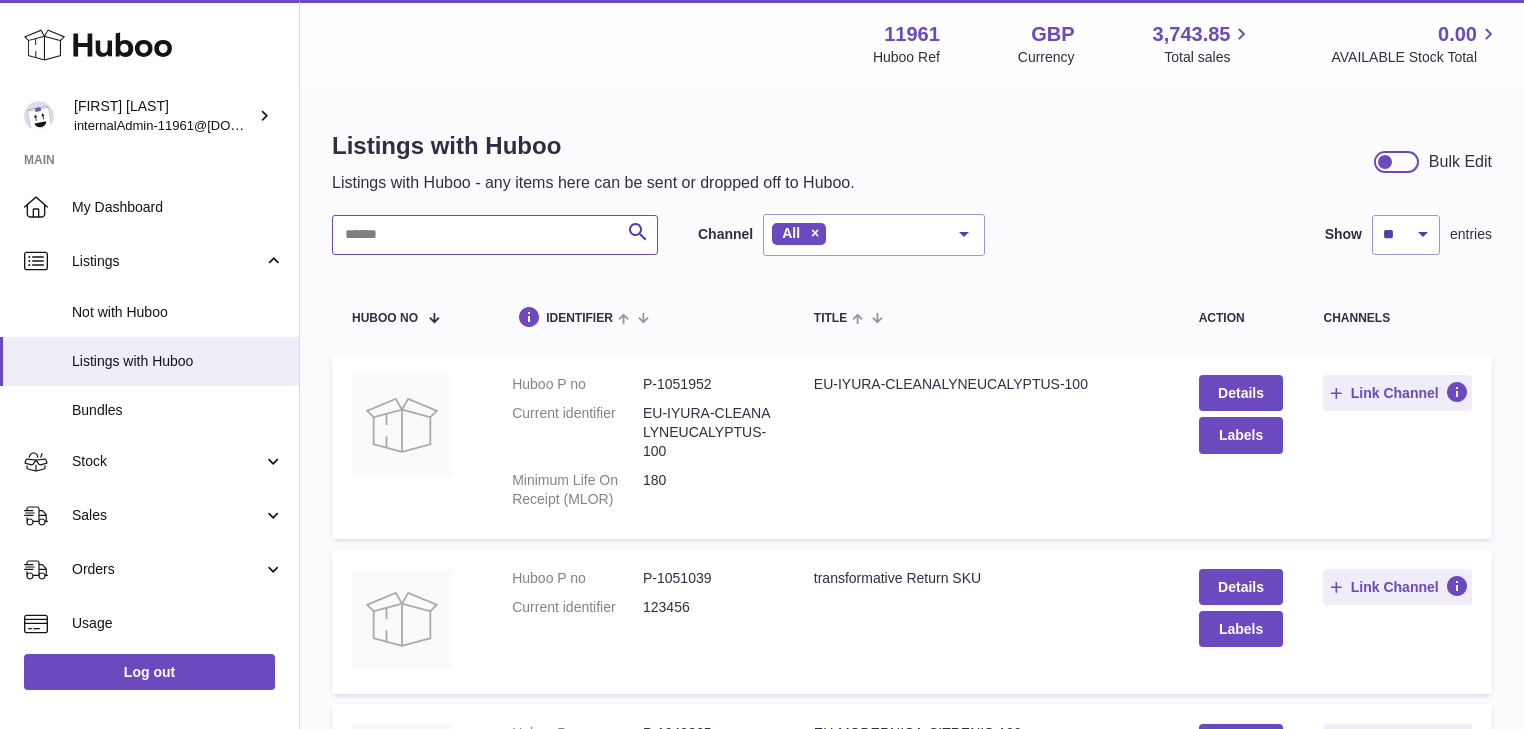 click at bounding box center (495, 235) 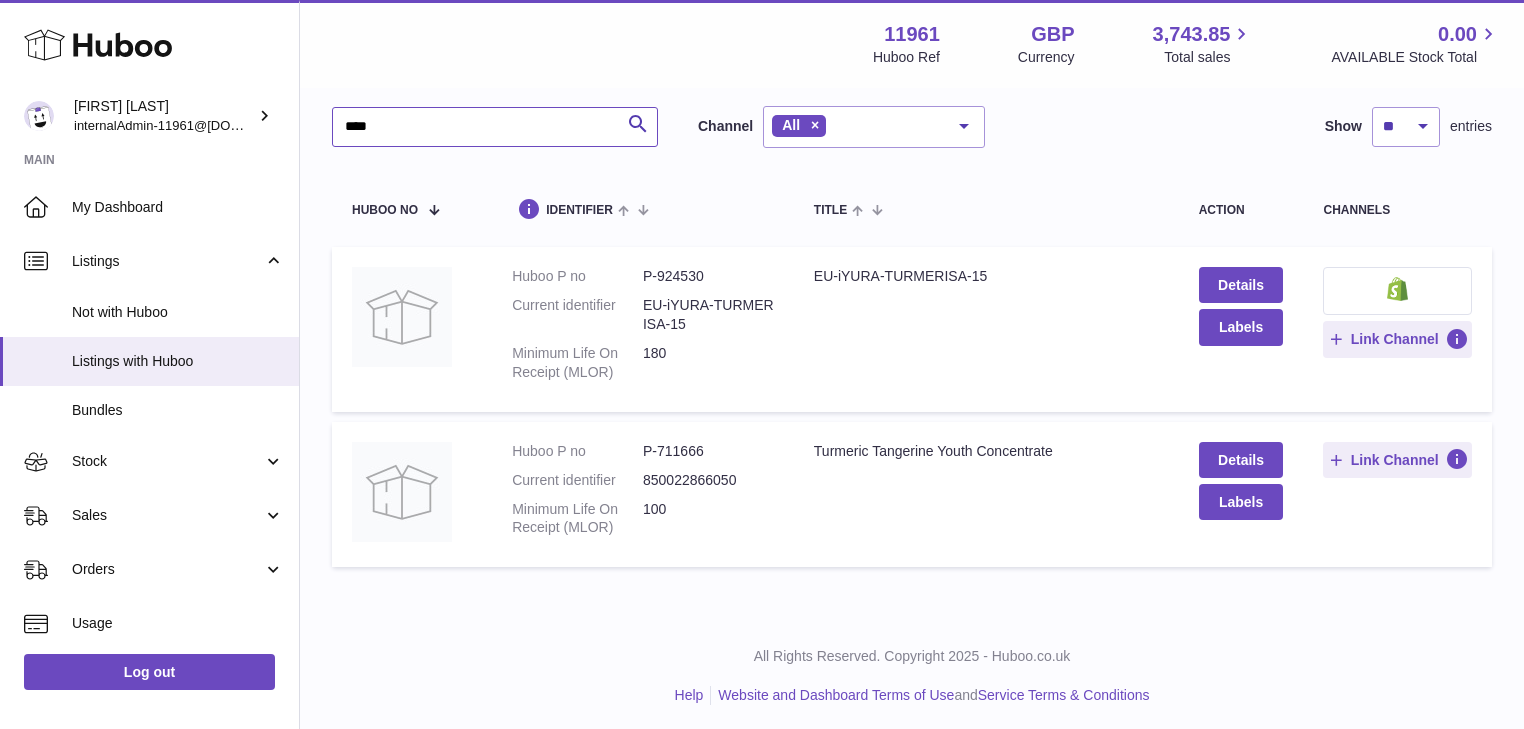 scroll, scrollTop: 112, scrollLeft: 0, axis: vertical 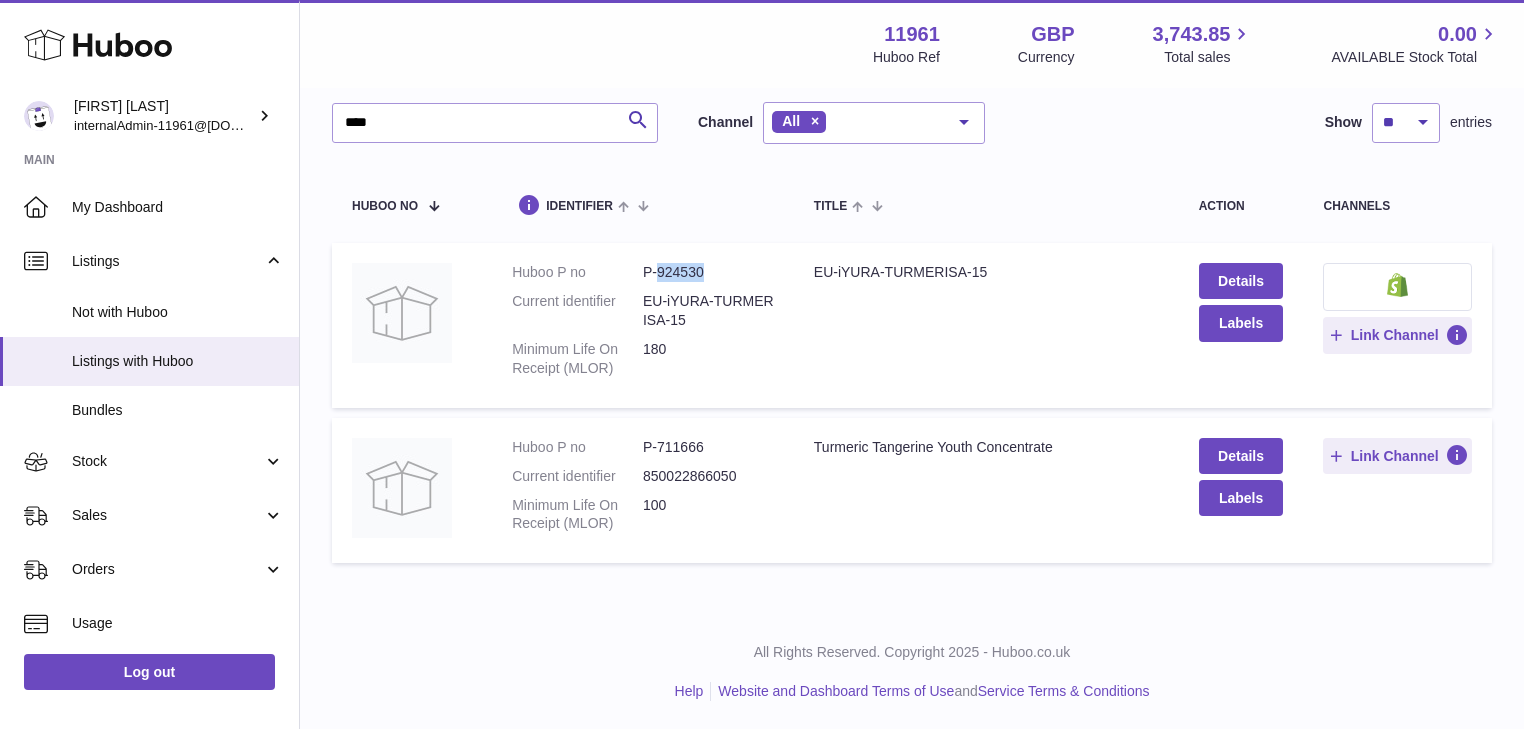drag, startPoint x: 660, startPoint y: 264, endPoint x: 707, endPoint y: 269, distance: 47.26521 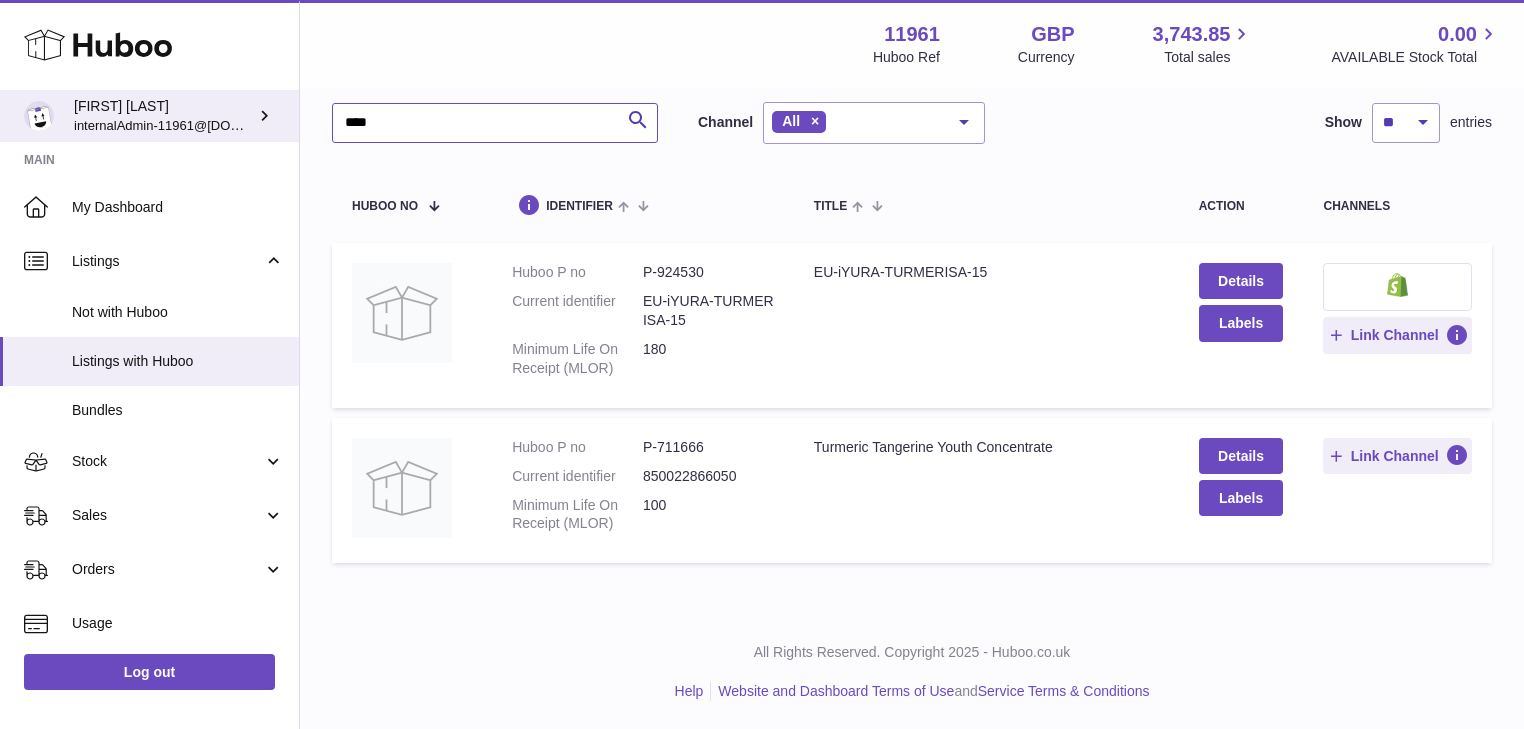 drag, startPoint x: 434, startPoint y: 130, endPoint x: 221, endPoint y: 127, distance: 213.02112 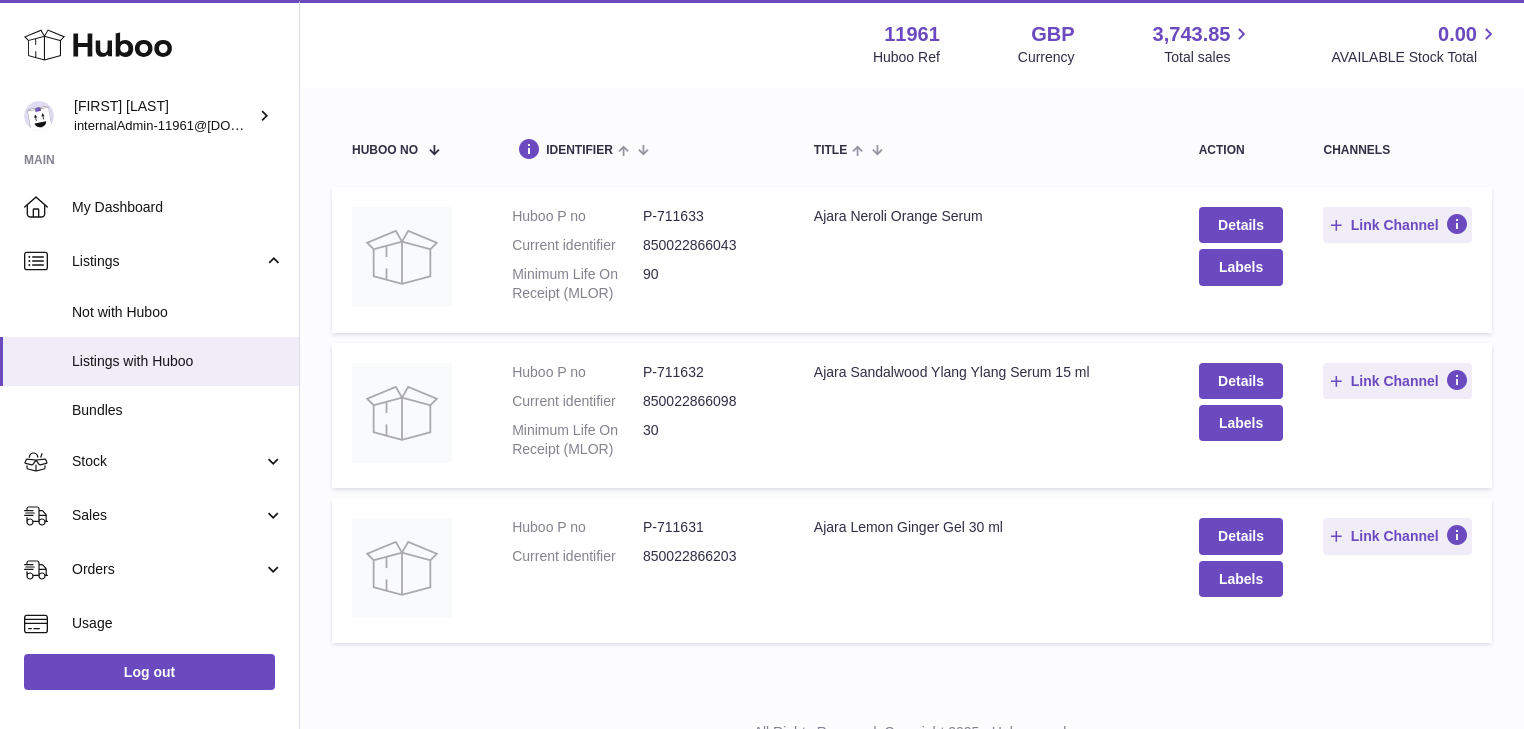 scroll, scrollTop: 0, scrollLeft: 0, axis: both 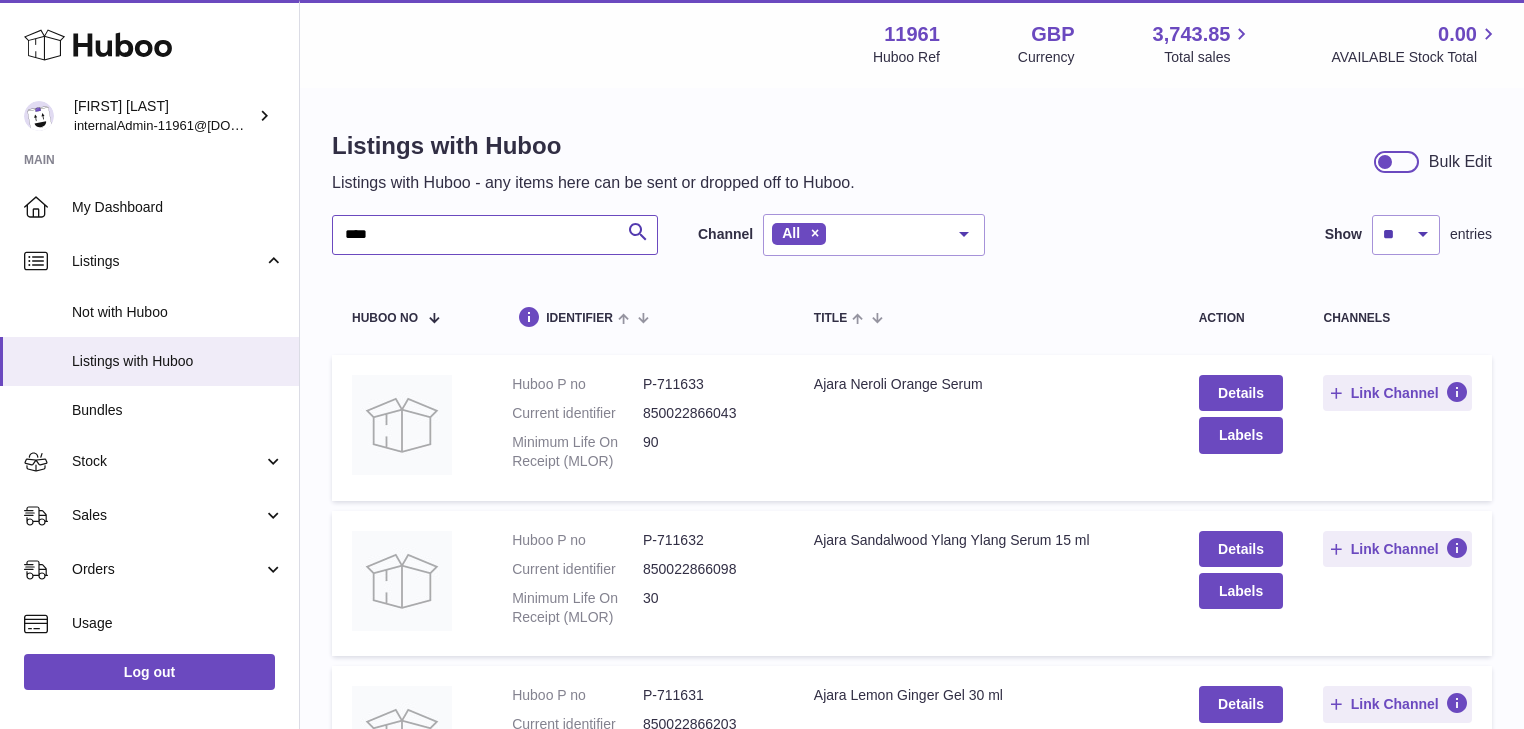 click on "****" at bounding box center [495, 235] 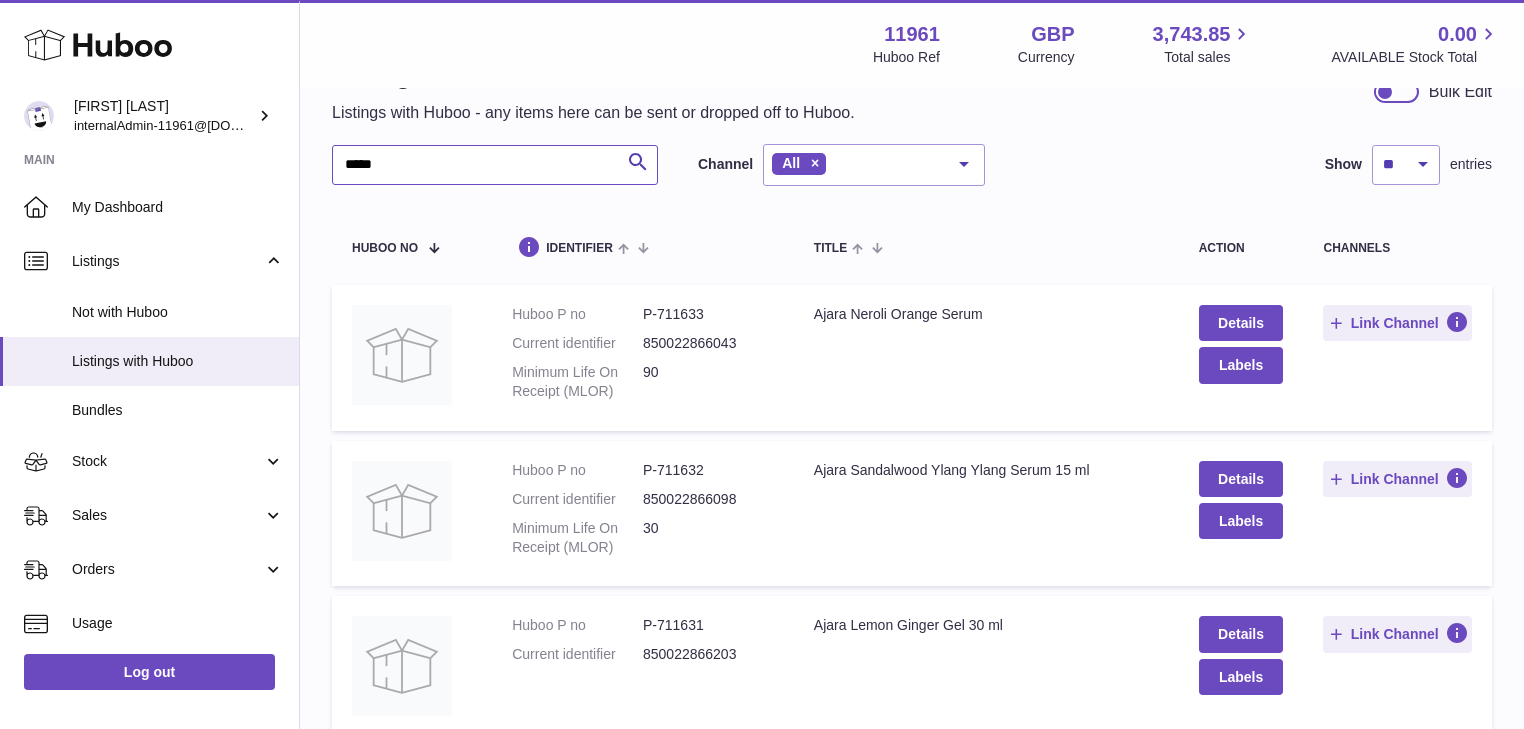 scroll, scrollTop: 0, scrollLeft: 0, axis: both 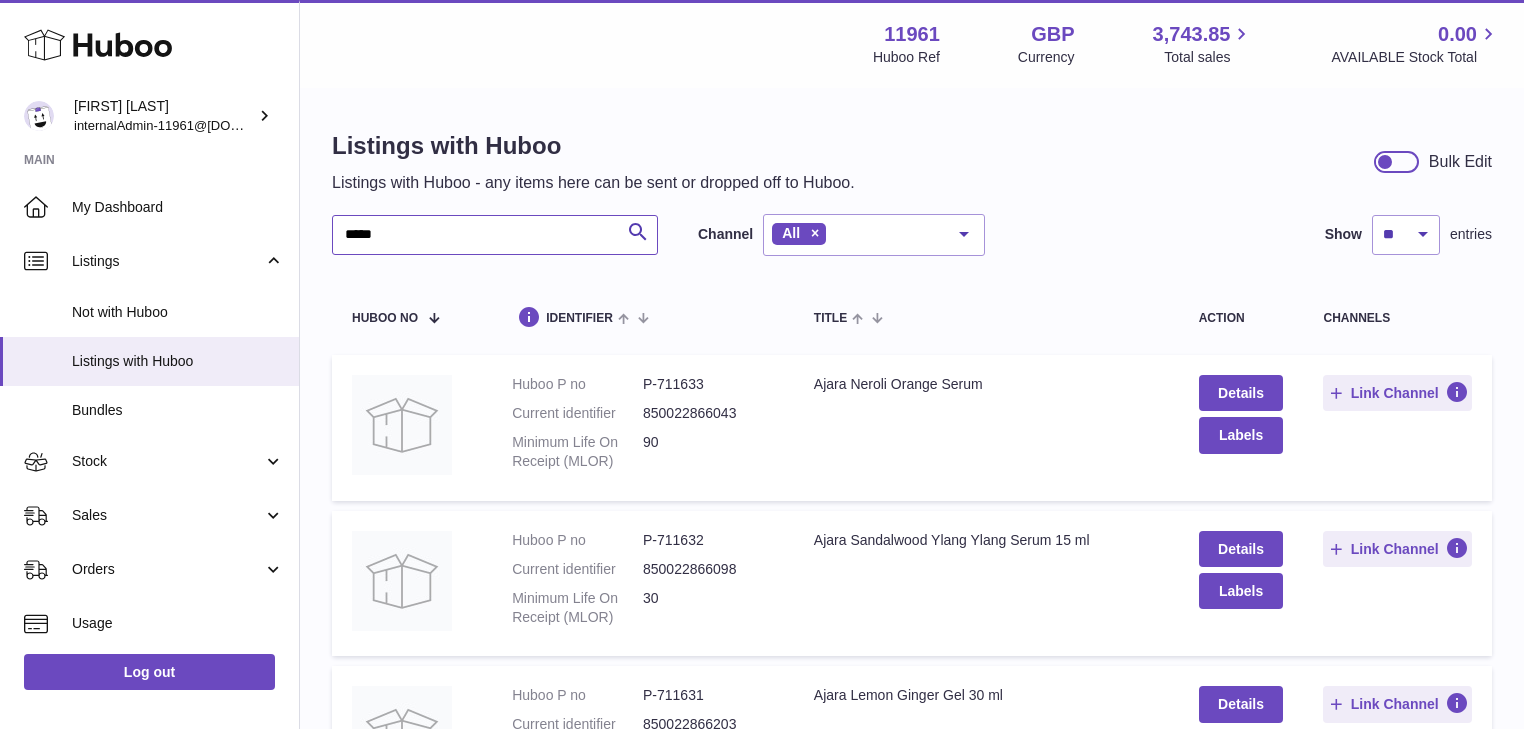 click on "*****" at bounding box center (495, 235) 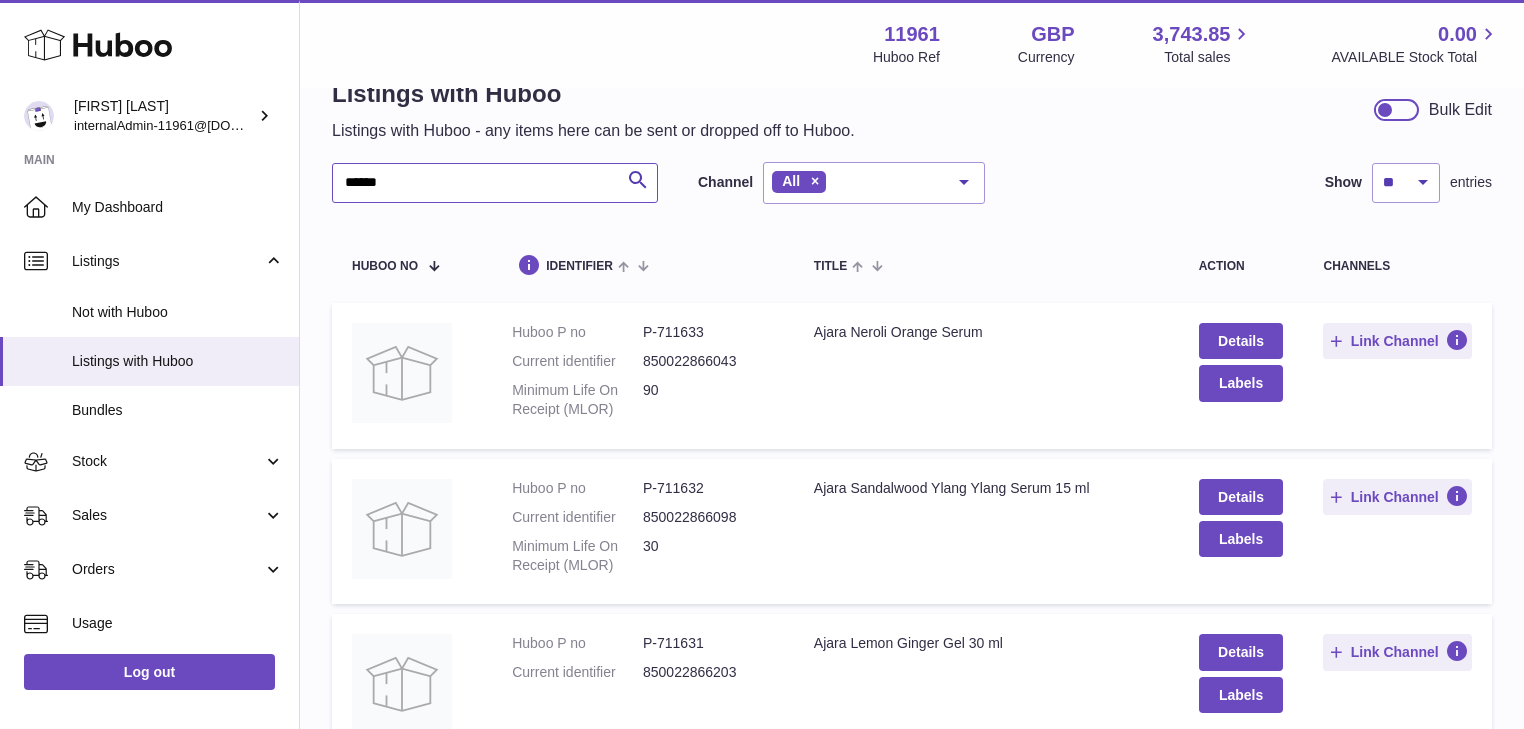 scroll, scrollTop: 80, scrollLeft: 0, axis: vertical 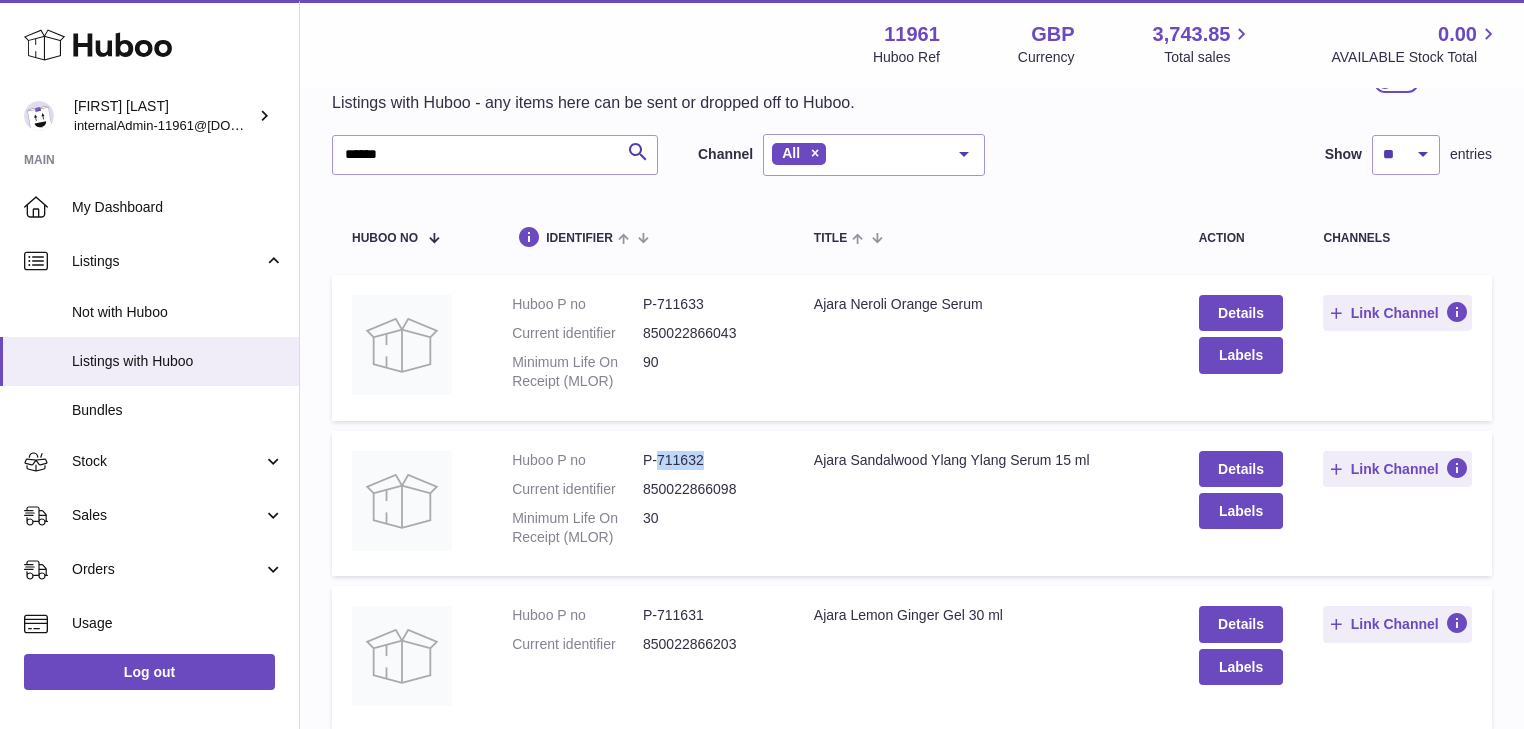 drag, startPoint x: 652, startPoint y: 460, endPoint x: 707, endPoint y: 460, distance: 55 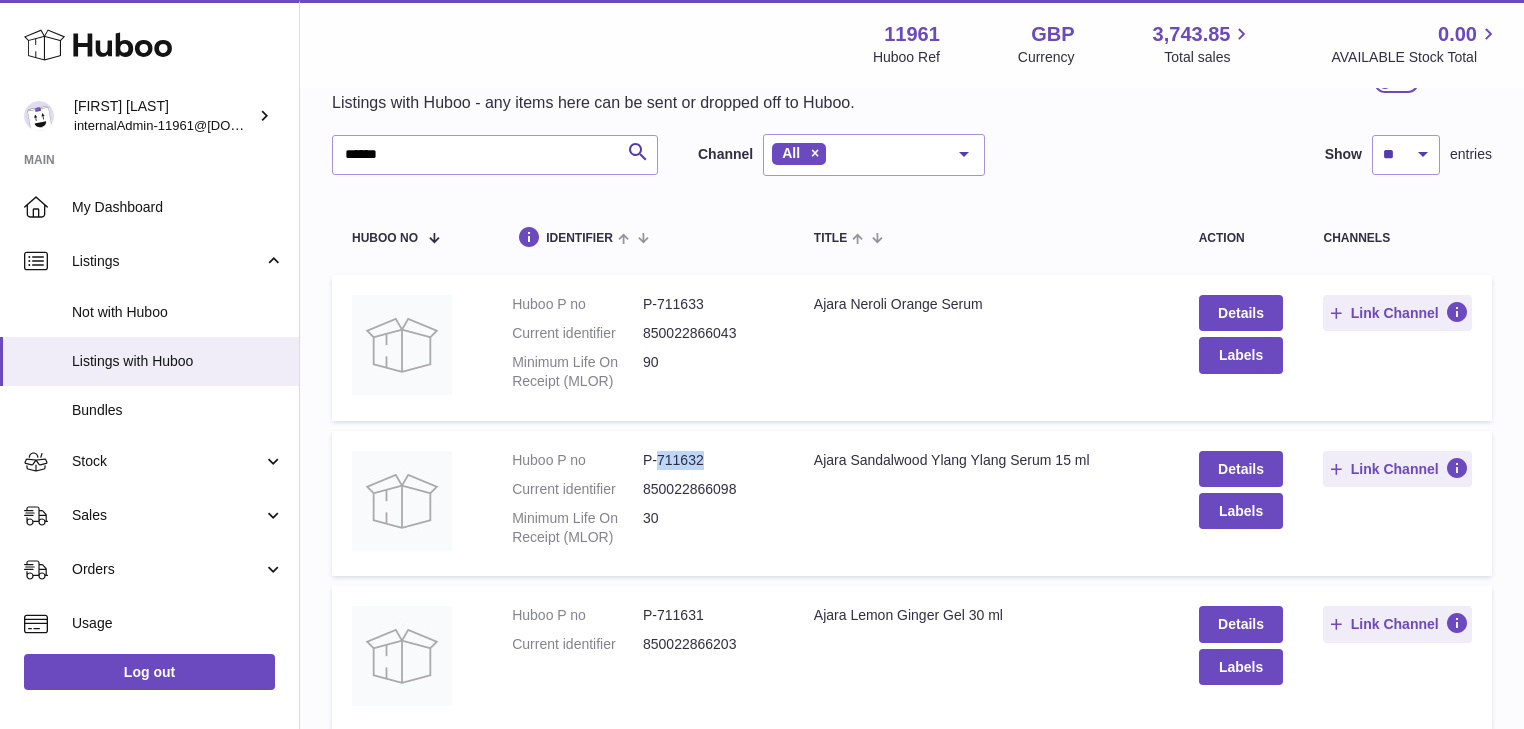 copy on "711632" 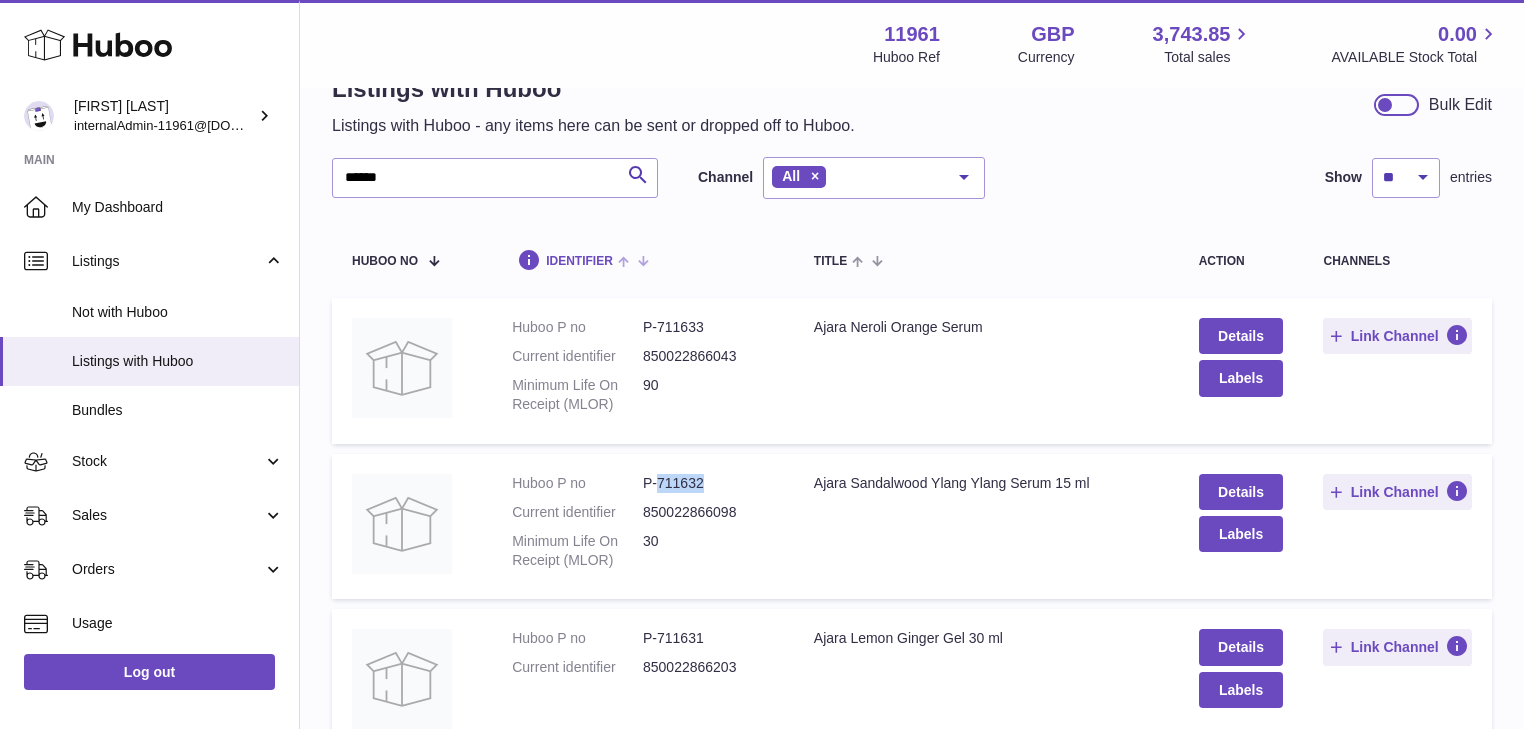 scroll, scrollTop: 0, scrollLeft: 0, axis: both 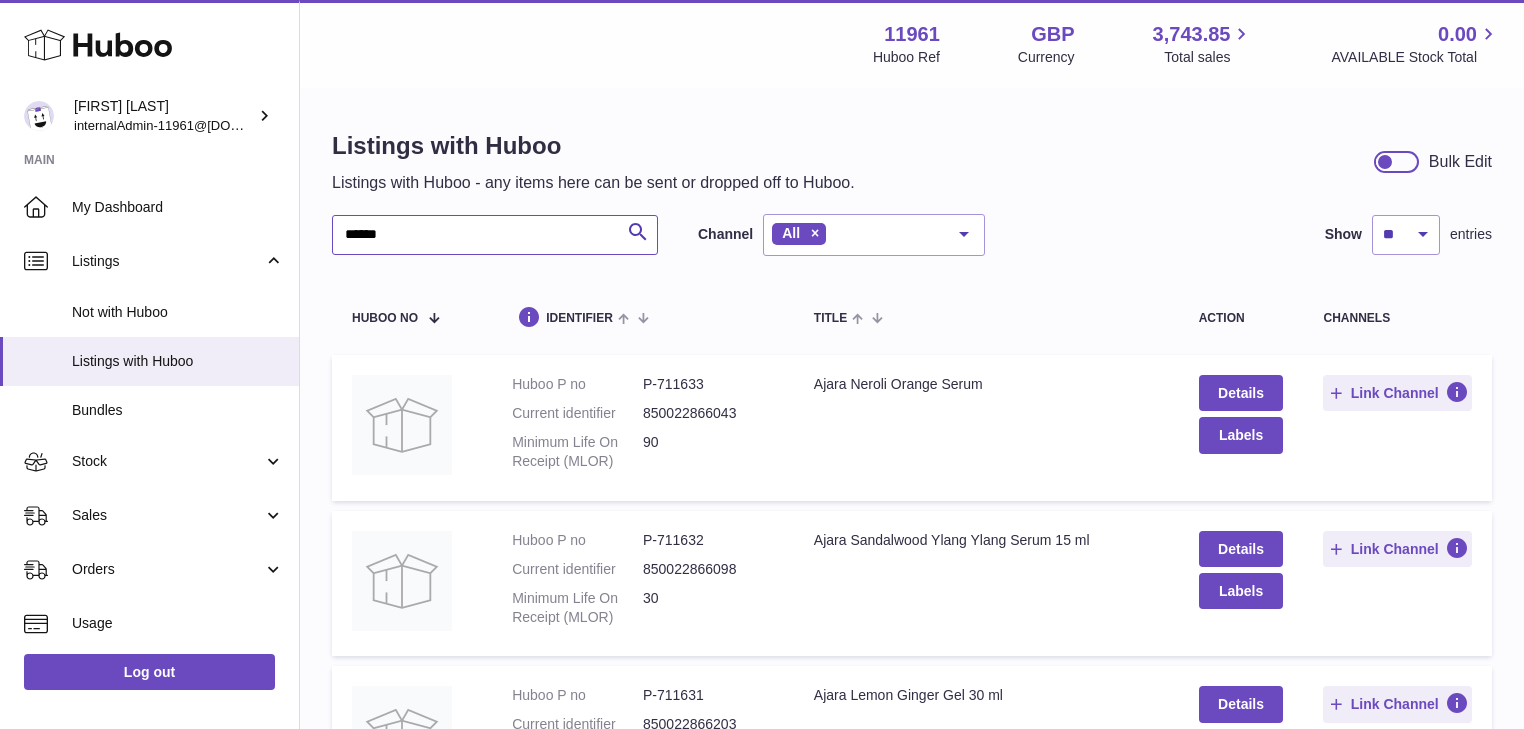 drag, startPoint x: 392, startPoint y: 227, endPoint x: 297, endPoint y: 231, distance: 95.084175 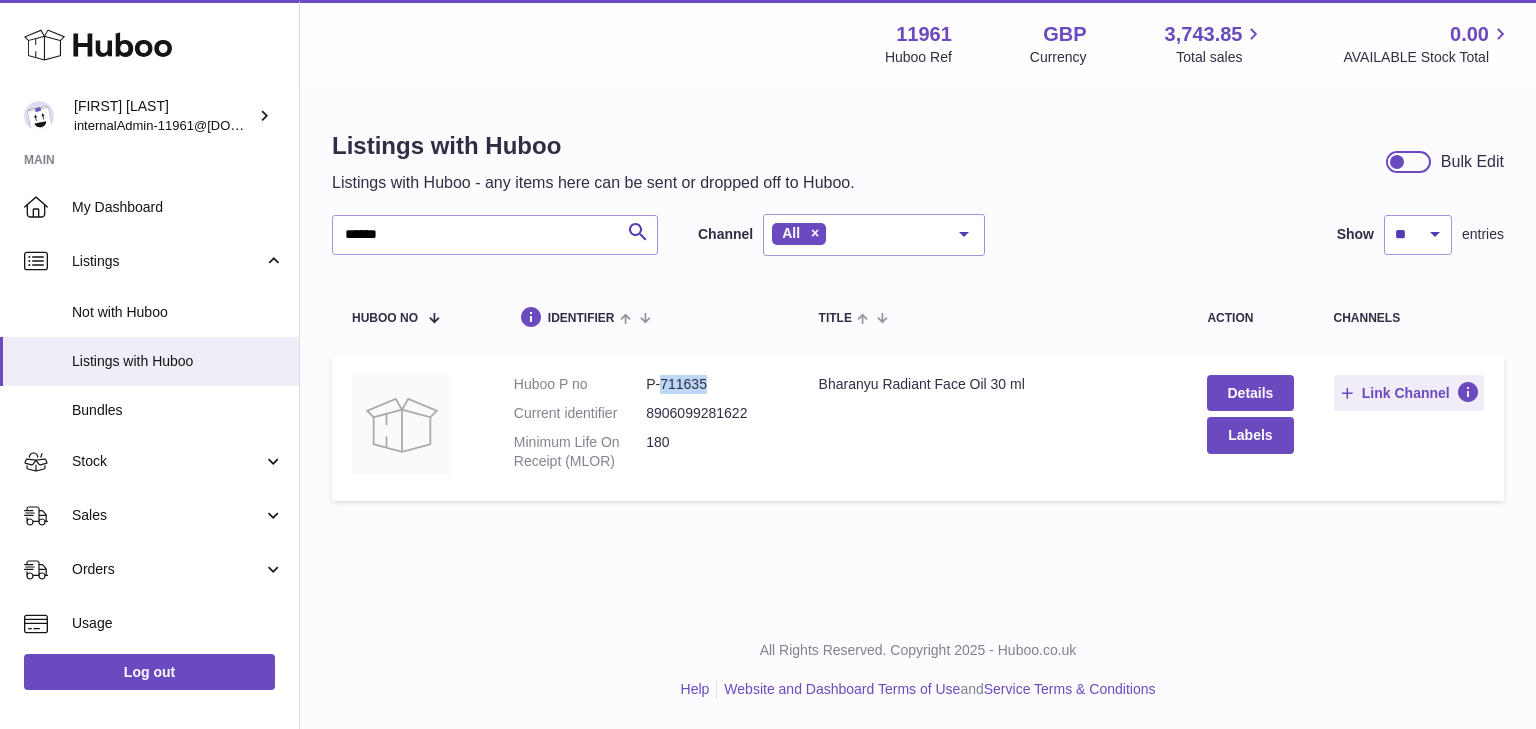 drag, startPoint x: 660, startPoint y: 384, endPoint x: 705, endPoint y: 385, distance: 45.01111 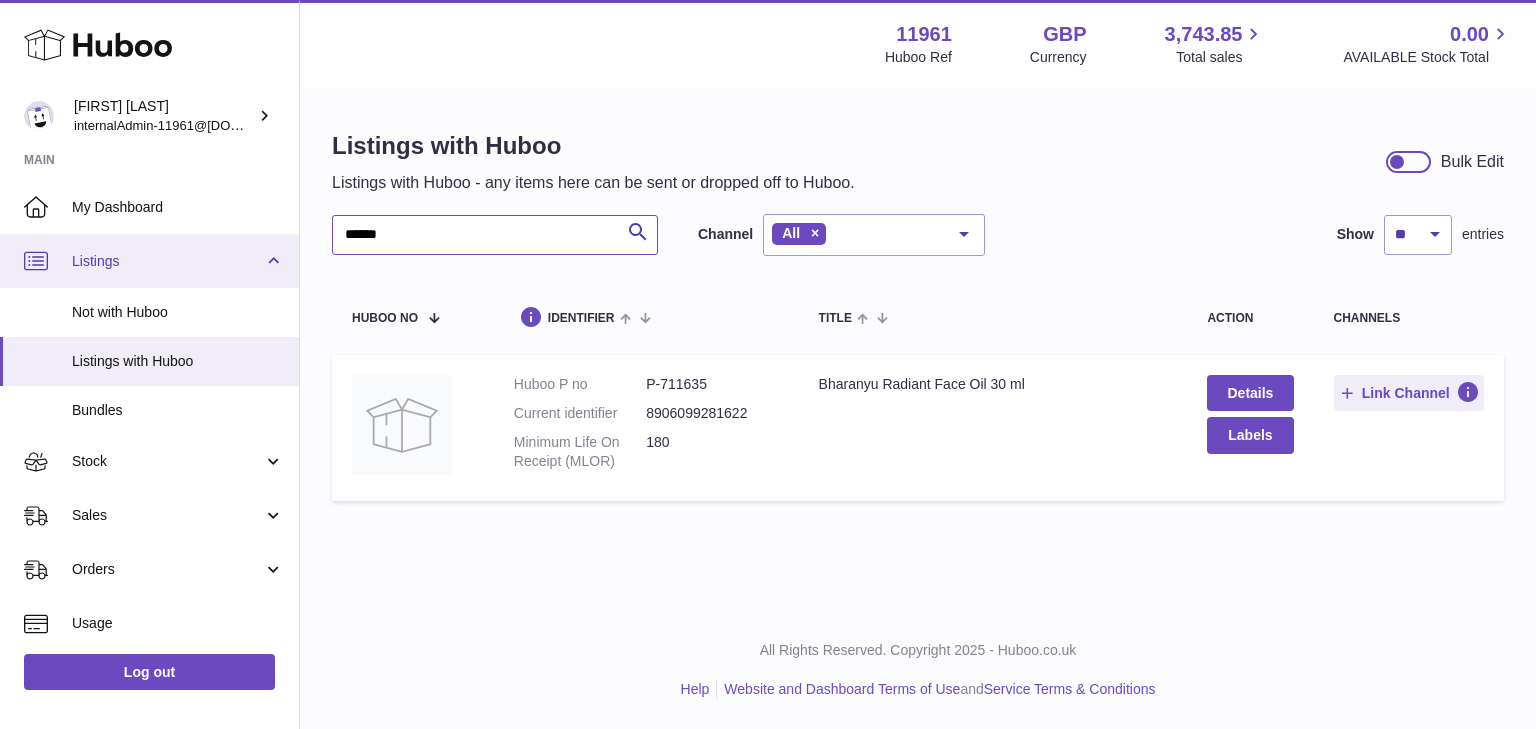 drag, startPoint x: 289, startPoint y: 242, endPoint x: 177, endPoint y: 244, distance: 112.01785 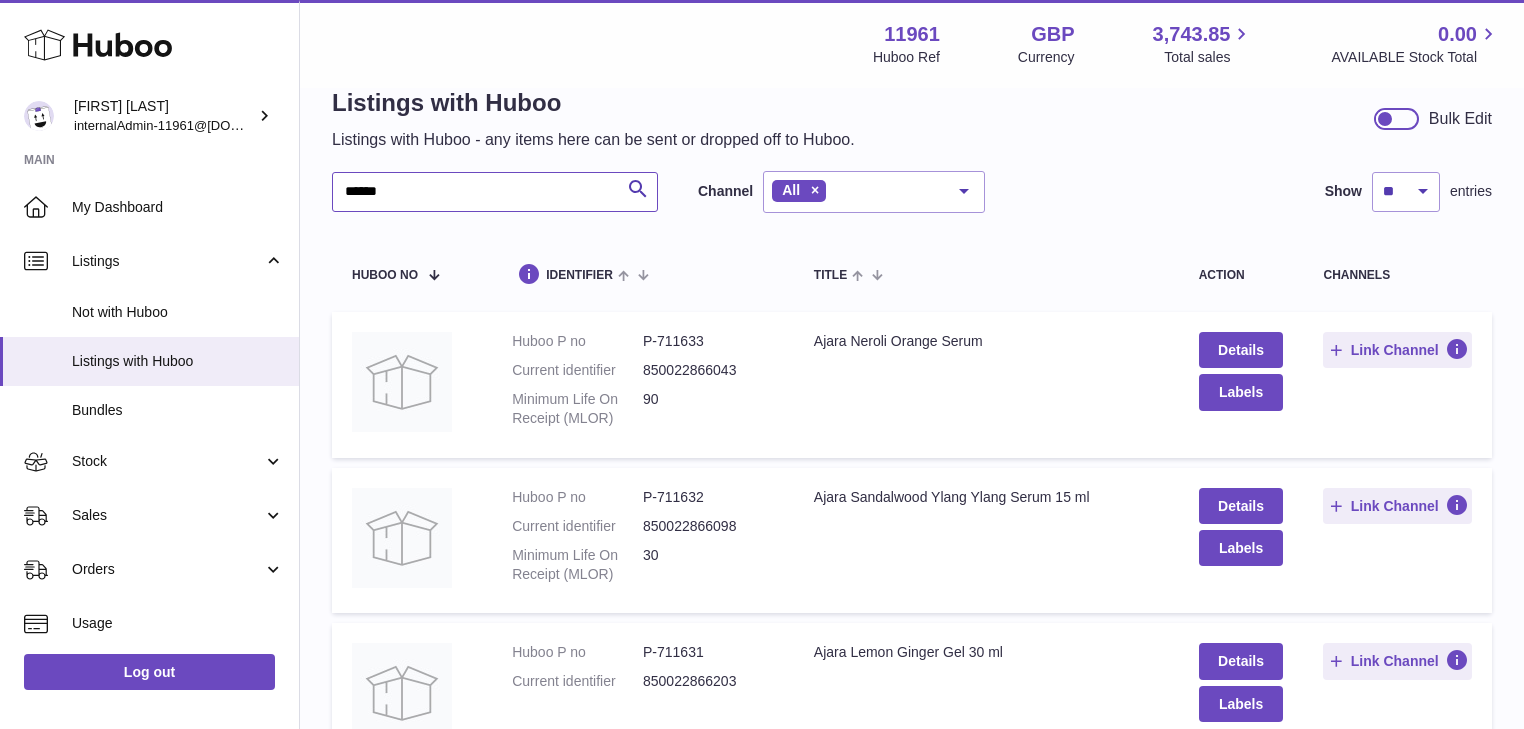 scroll, scrollTop: 0, scrollLeft: 0, axis: both 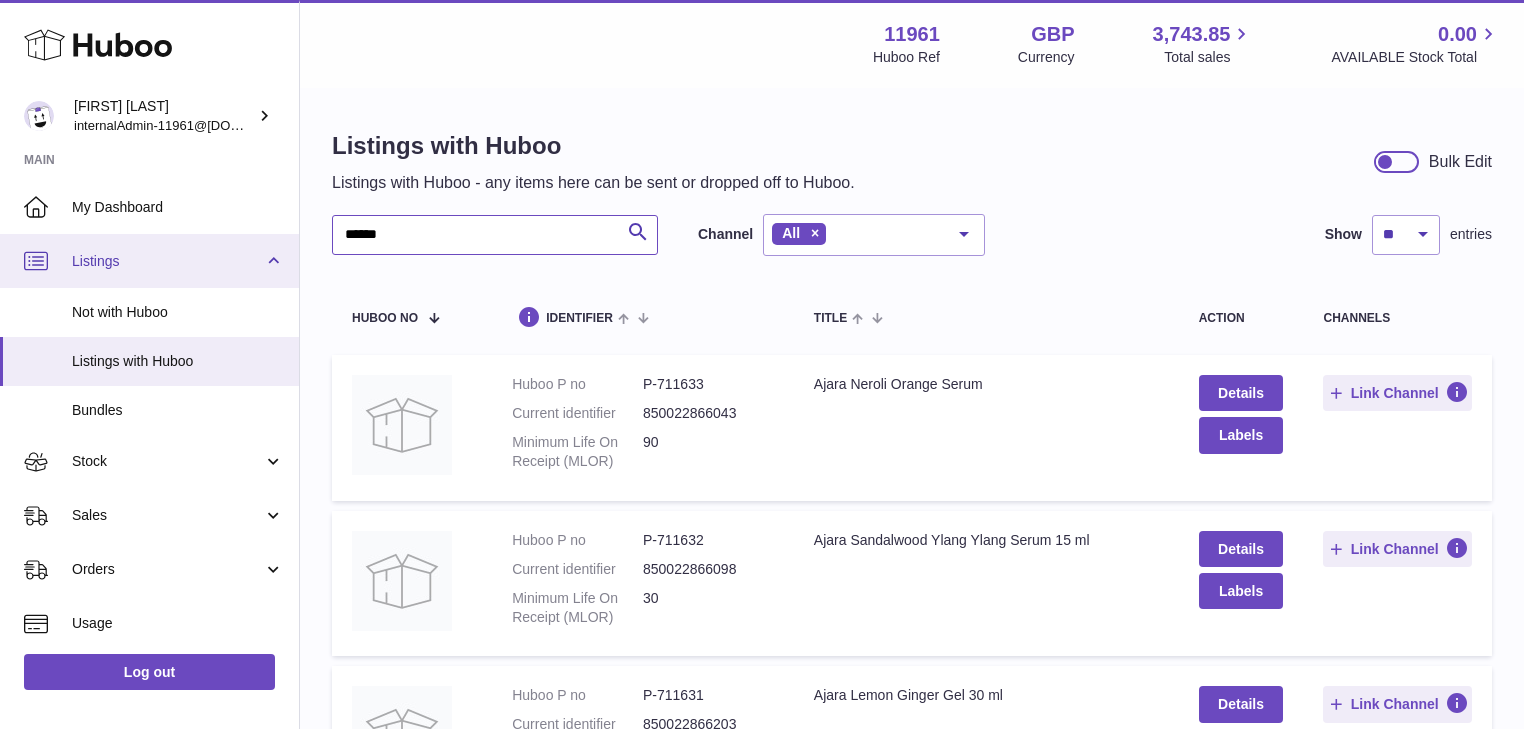 drag, startPoint x: 555, startPoint y: 234, endPoint x: 125, endPoint y: 256, distance: 430.5624 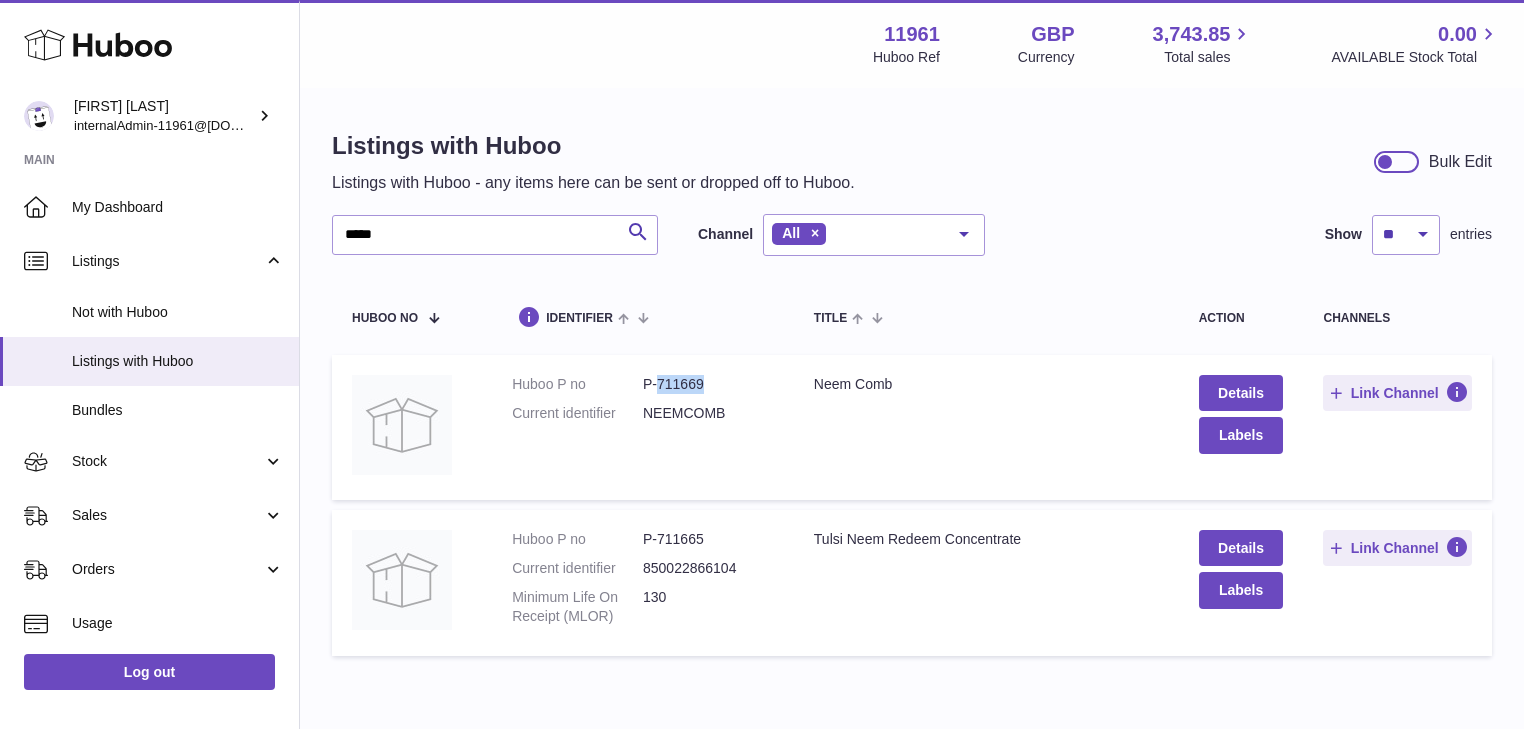 drag, startPoint x: 657, startPoint y: 384, endPoint x: 685, endPoint y: 384, distance: 28 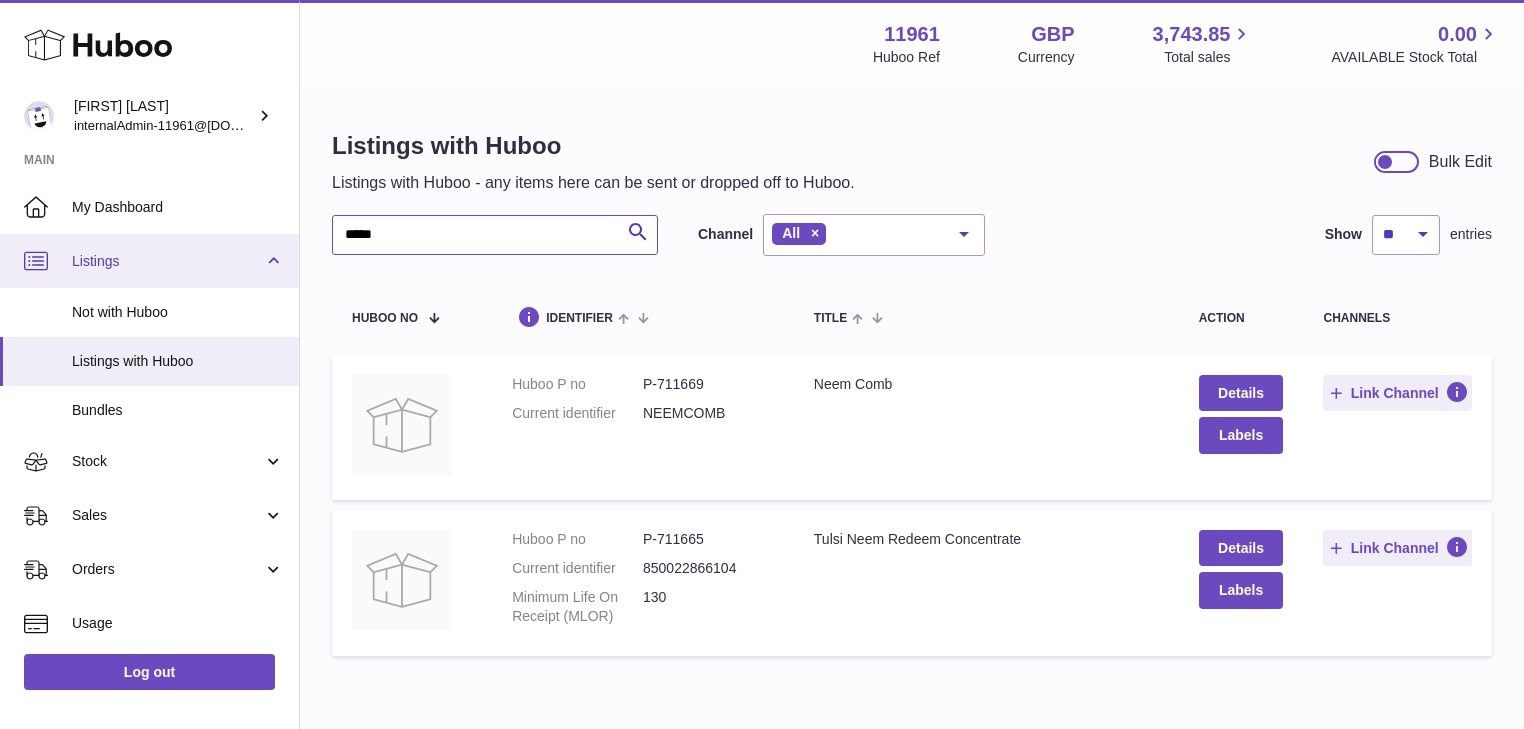 drag, startPoint x: 420, startPoint y: 238, endPoint x: 273, endPoint y: 240, distance: 147.01361 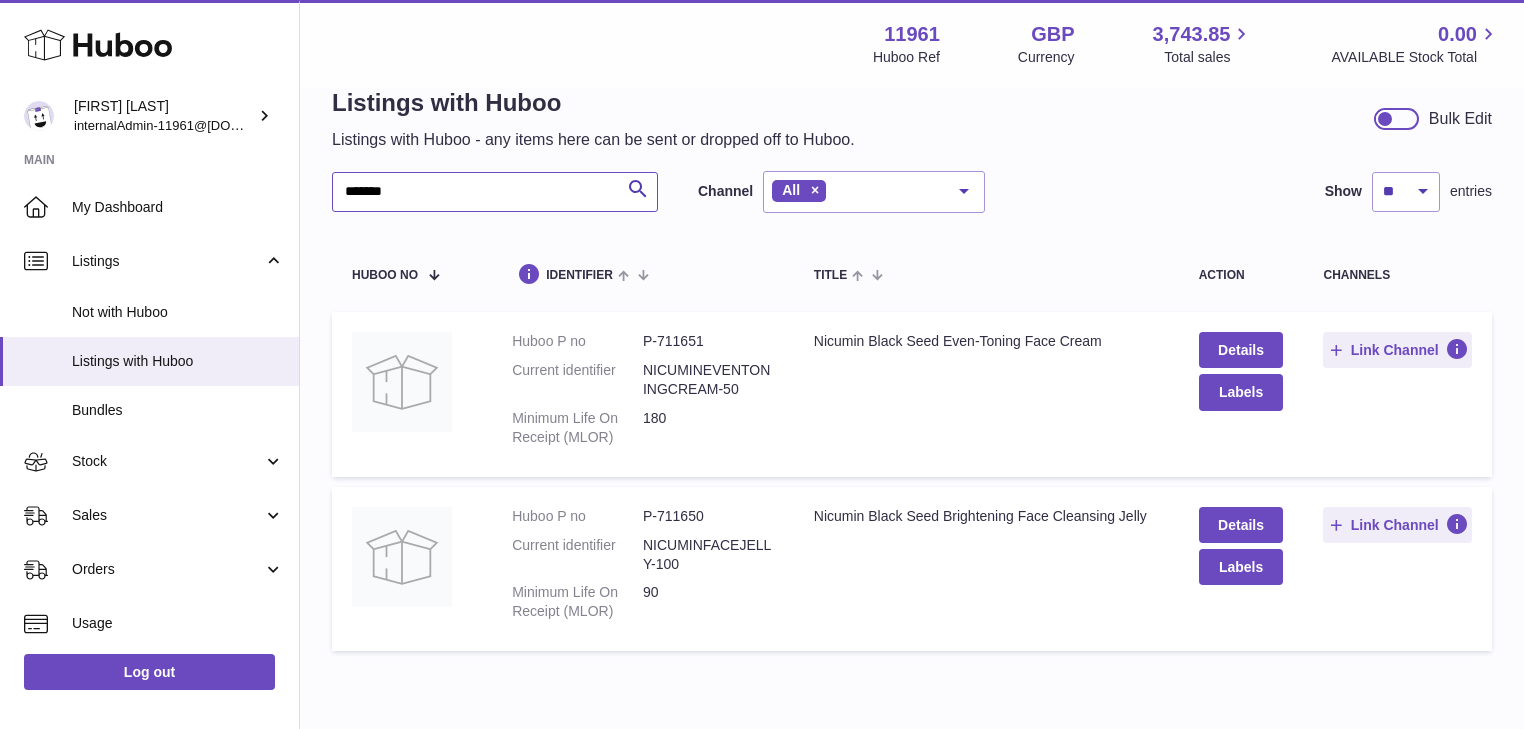 scroll, scrollTop: 131, scrollLeft: 0, axis: vertical 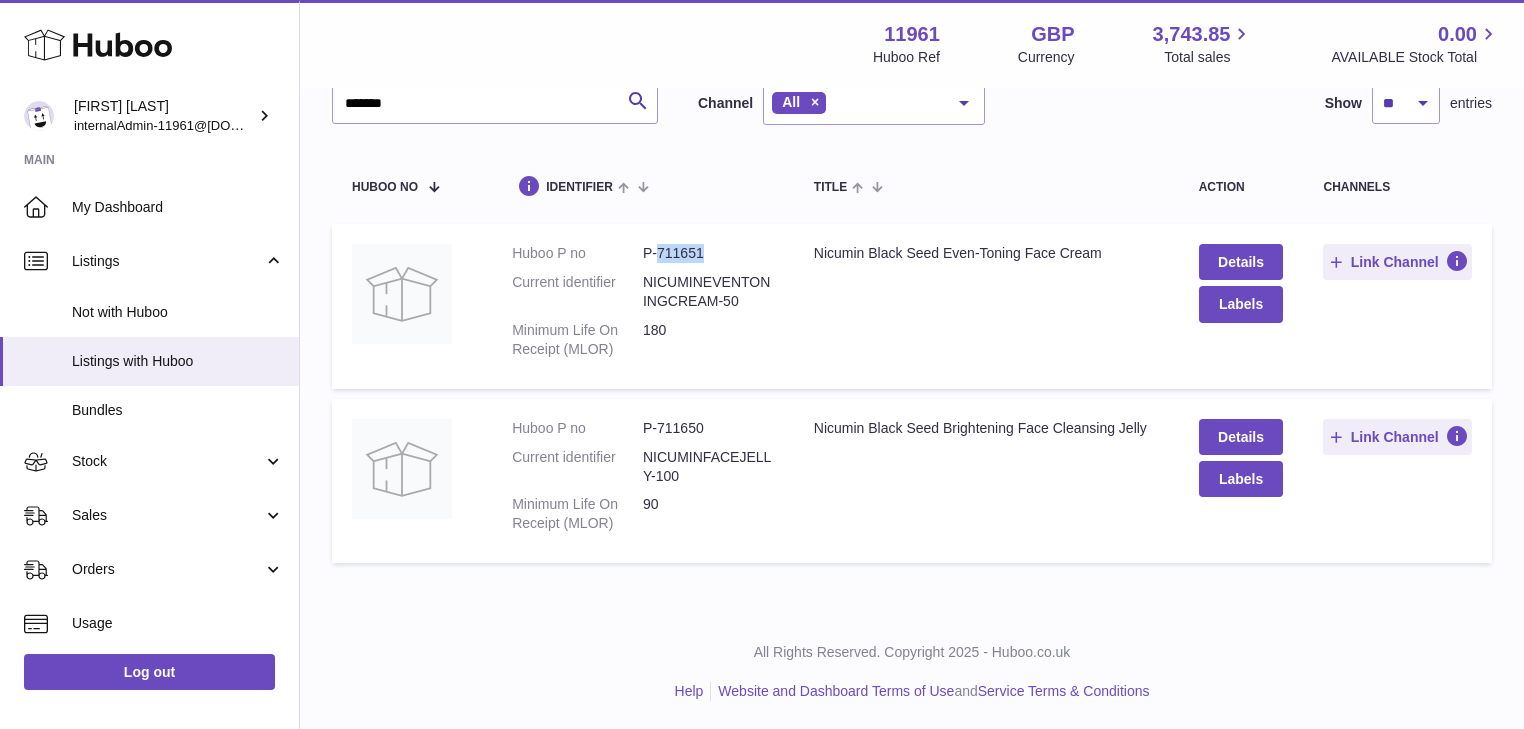 drag, startPoint x: 658, startPoint y: 253, endPoint x: 694, endPoint y: 253, distance: 36 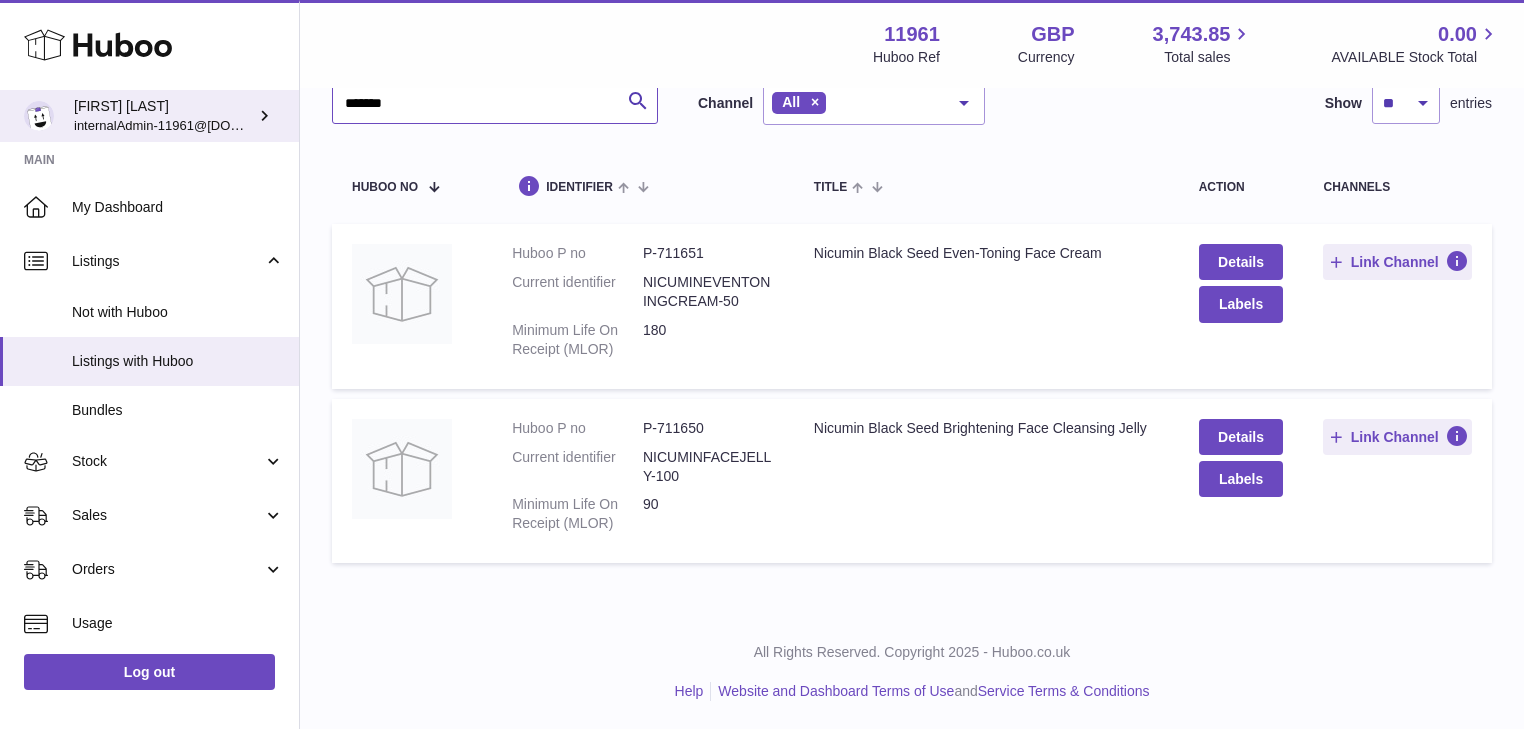 click on "Huboo
Hardeep Singh
internalAdmin-11961@internal.huboo.com     Main     My Dashboard       Listings     Not with Huboo Listings with Huboo Bundles   Stock     Stock Stock History Add Stock Delivery History ASN Uploads   Sales     Sales Add Manual Order   Orders     Orders Add Manual Order   Usage       Invoicing and Payments     Billing History Storage History Direct Debits Account Balance   Cases       Channels       Settings       Returns       Log out   Menu   Huboo     11961   Huboo Ref    GBP   Currency   3,743.85     Total sales   0.00     AVAILABLE Stock Total   Currency   GBP   Total sales   3,743.85   AVAILABLE Stock Total   0.00   Listings with Huboo   Listings with Huboo - any items here can be sent or dropped off to Huboo.
Bulk Edit
*******     Search
Channel
All                   All   eBay   Amazon   Shopify   Woocommerce   Etsy     No elements found. Consider changing the search query.   List is empty." at bounding box center (762, 300) 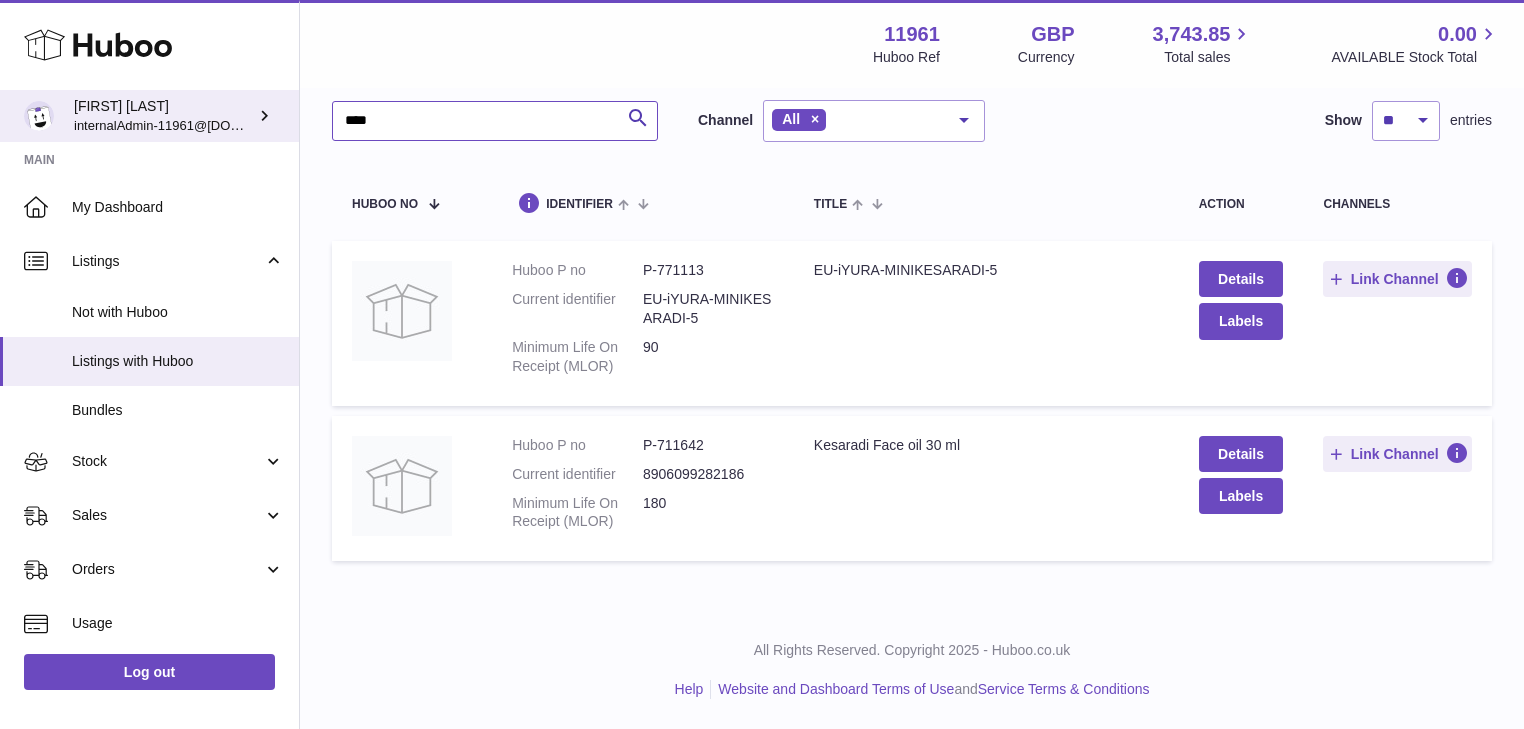 scroll, scrollTop: 112, scrollLeft: 0, axis: vertical 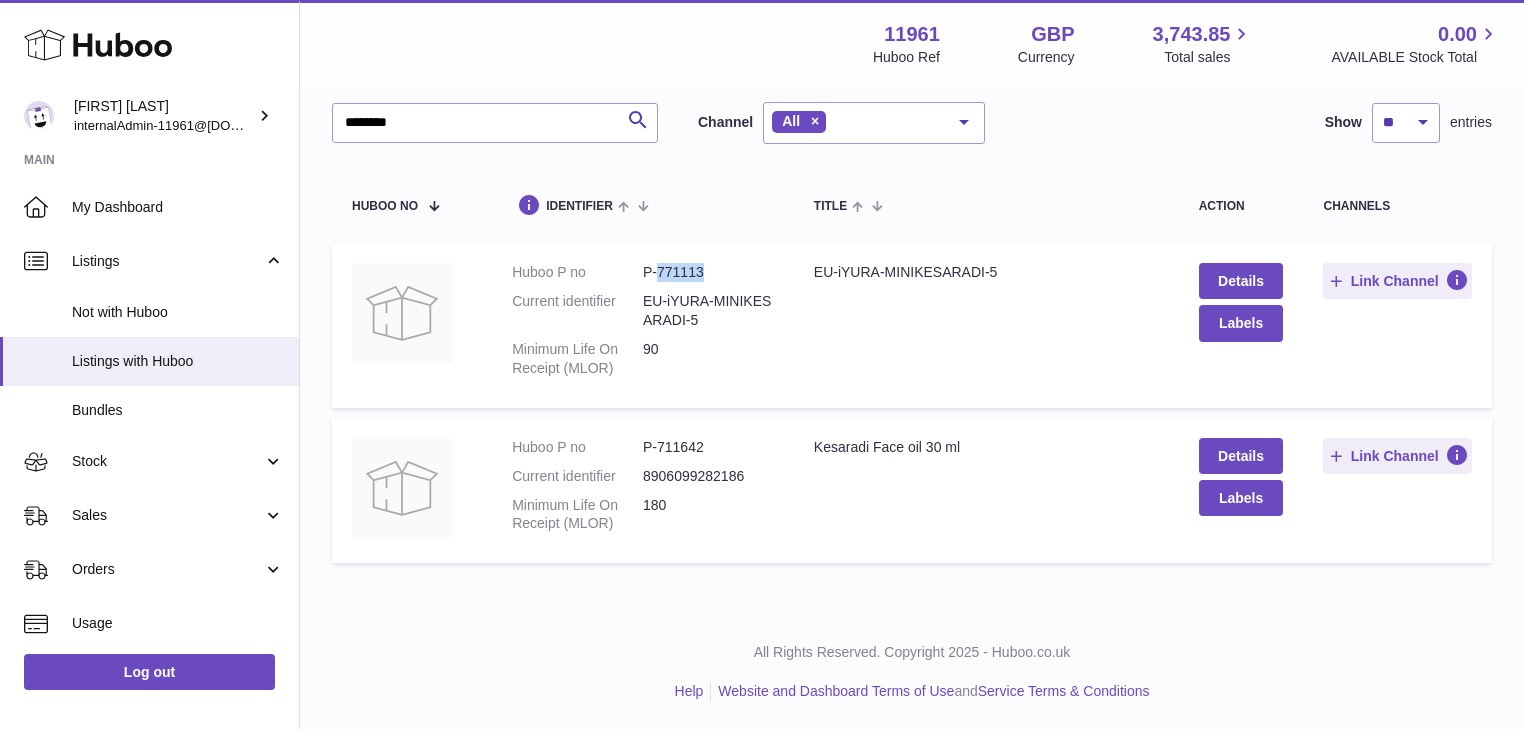 drag, startPoint x: 658, startPoint y: 270, endPoint x: 677, endPoint y: 266, distance: 19.416489 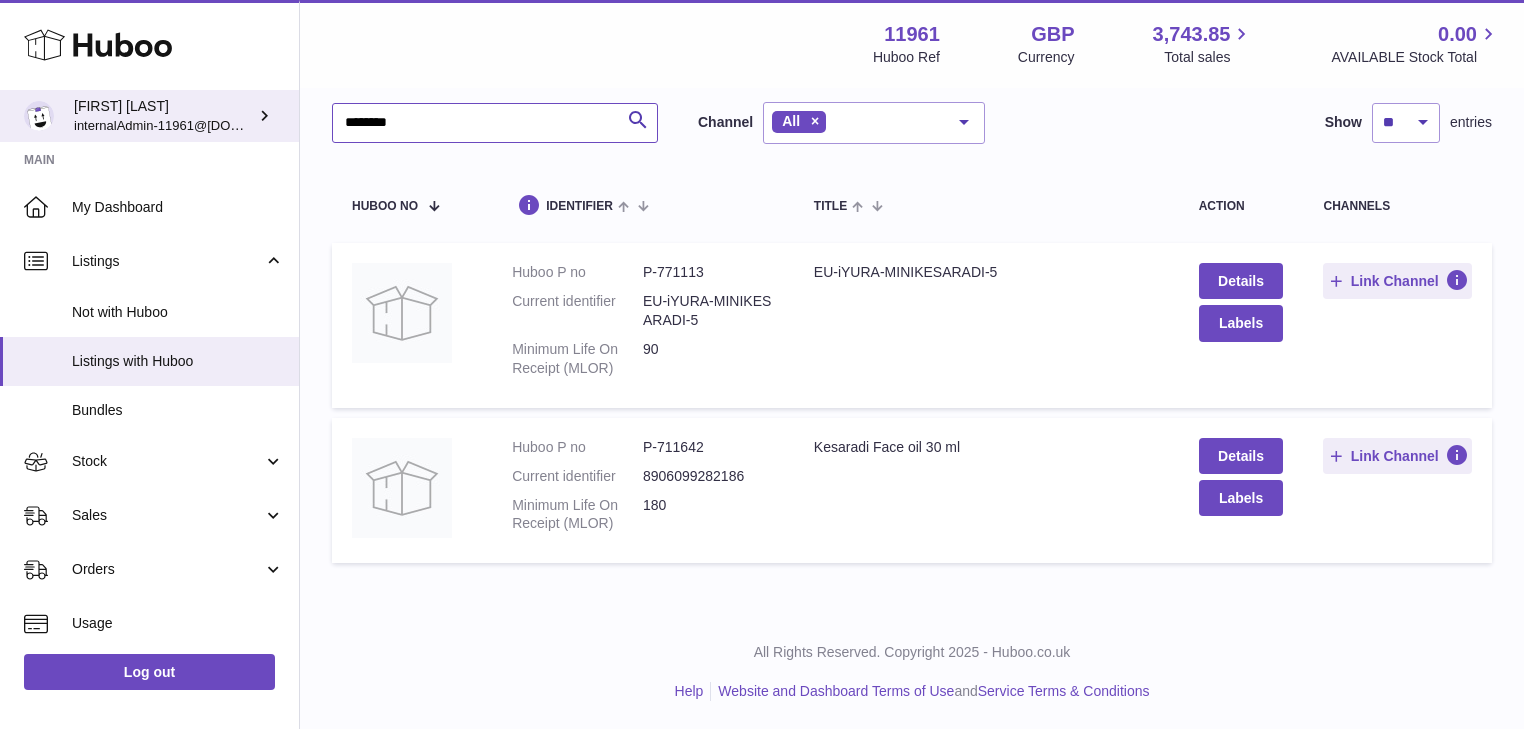 drag, startPoint x: 450, startPoint y: 124, endPoint x: 71, endPoint y: 106, distance: 379.4272 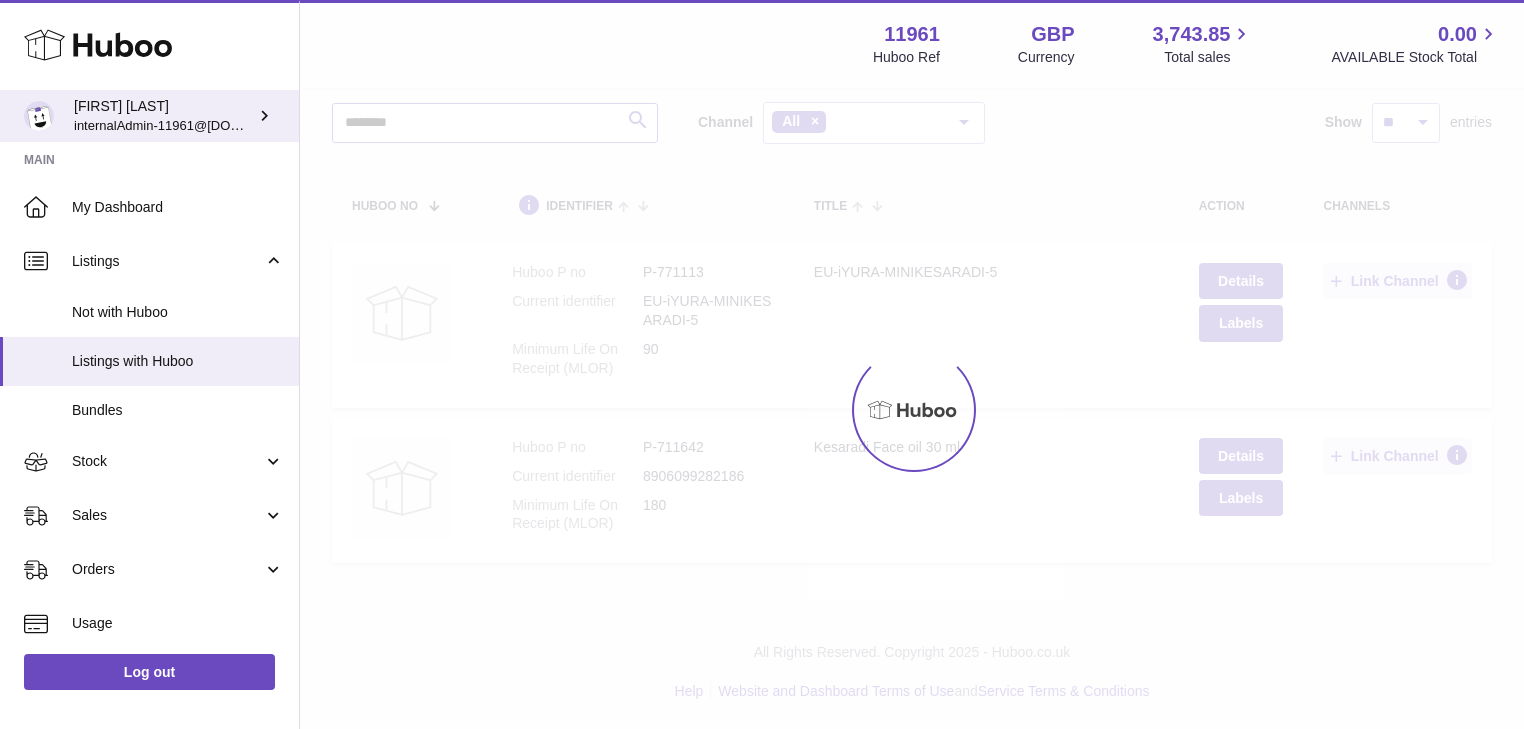 scroll, scrollTop: 0, scrollLeft: 0, axis: both 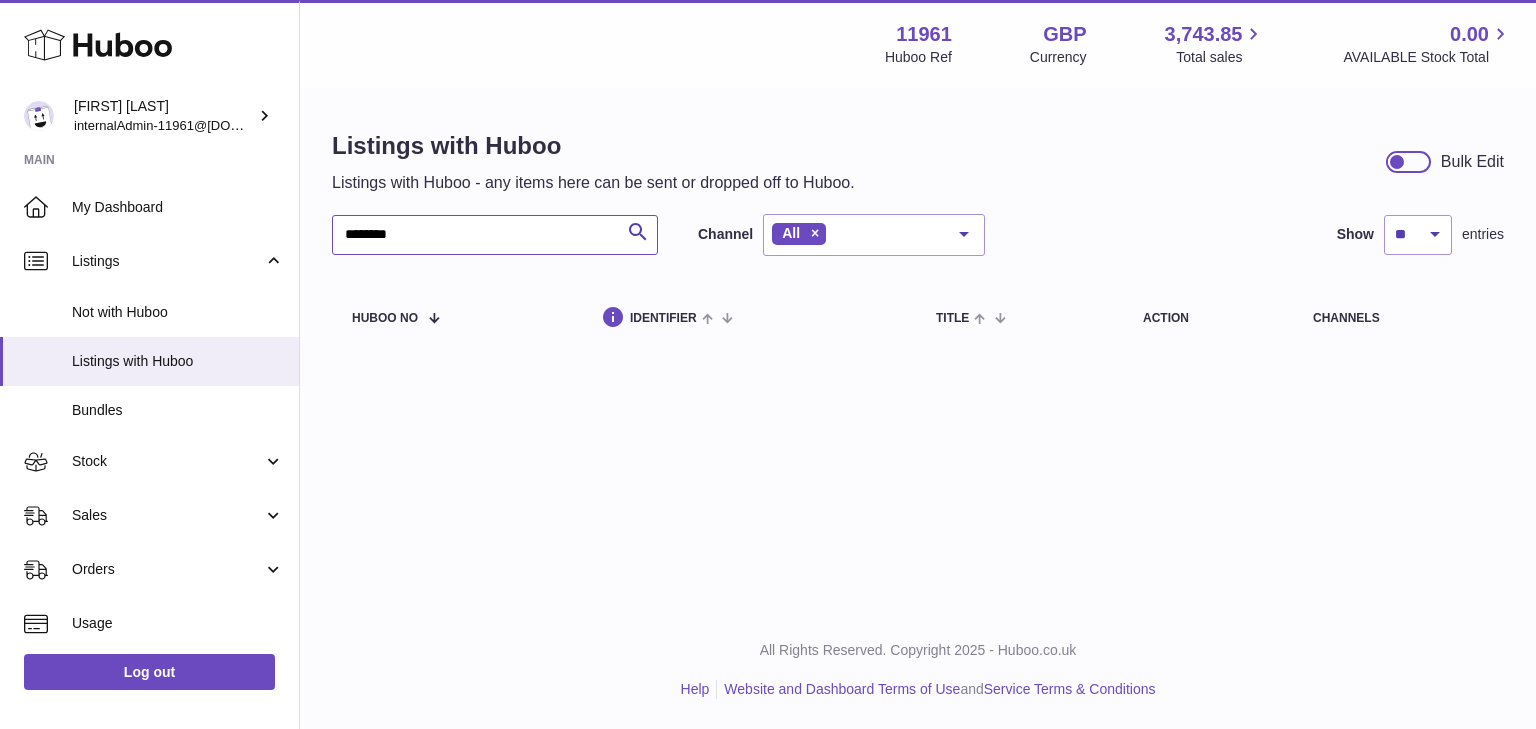 drag, startPoint x: 419, startPoint y: 242, endPoint x: 135, endPoint y: 150, distance: 298.52972 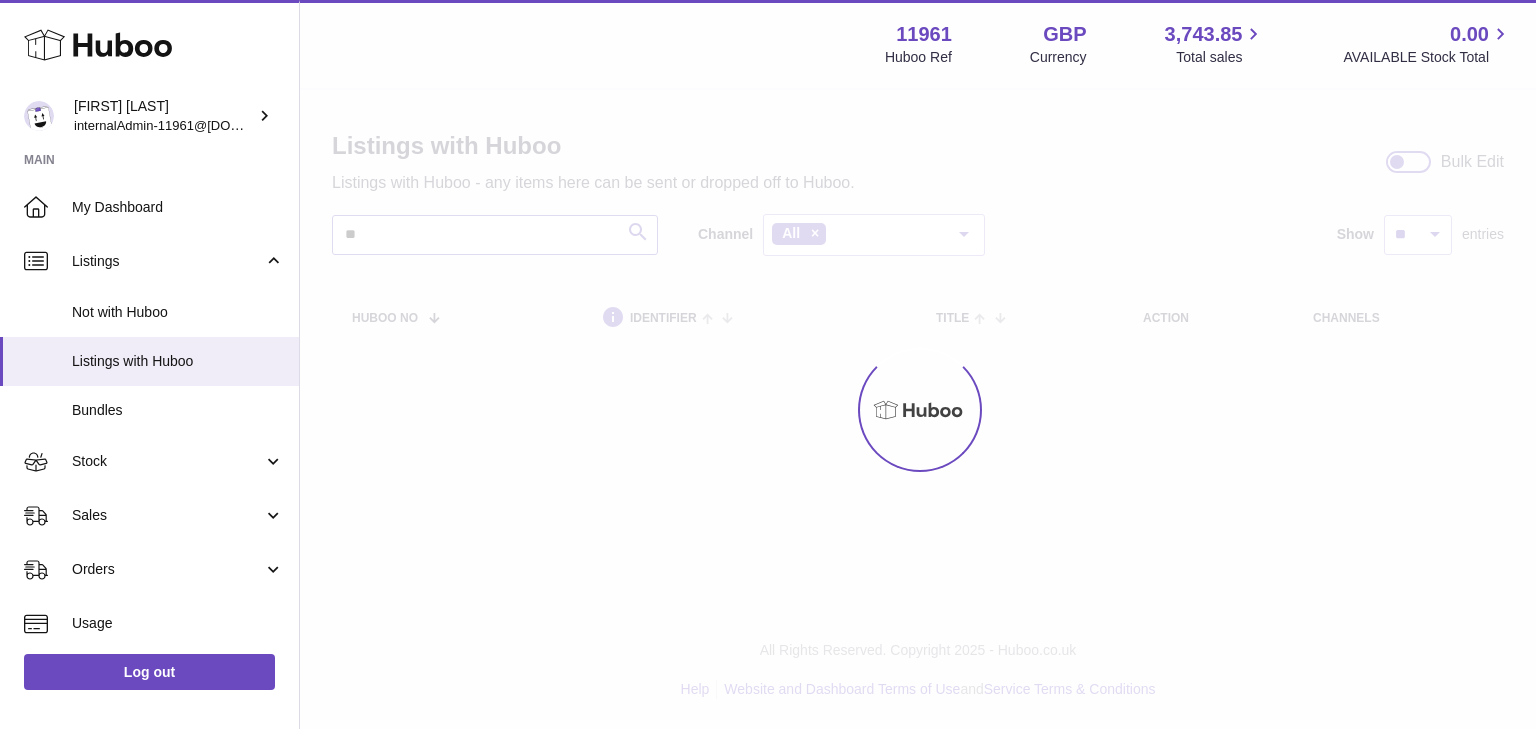 type on "*" 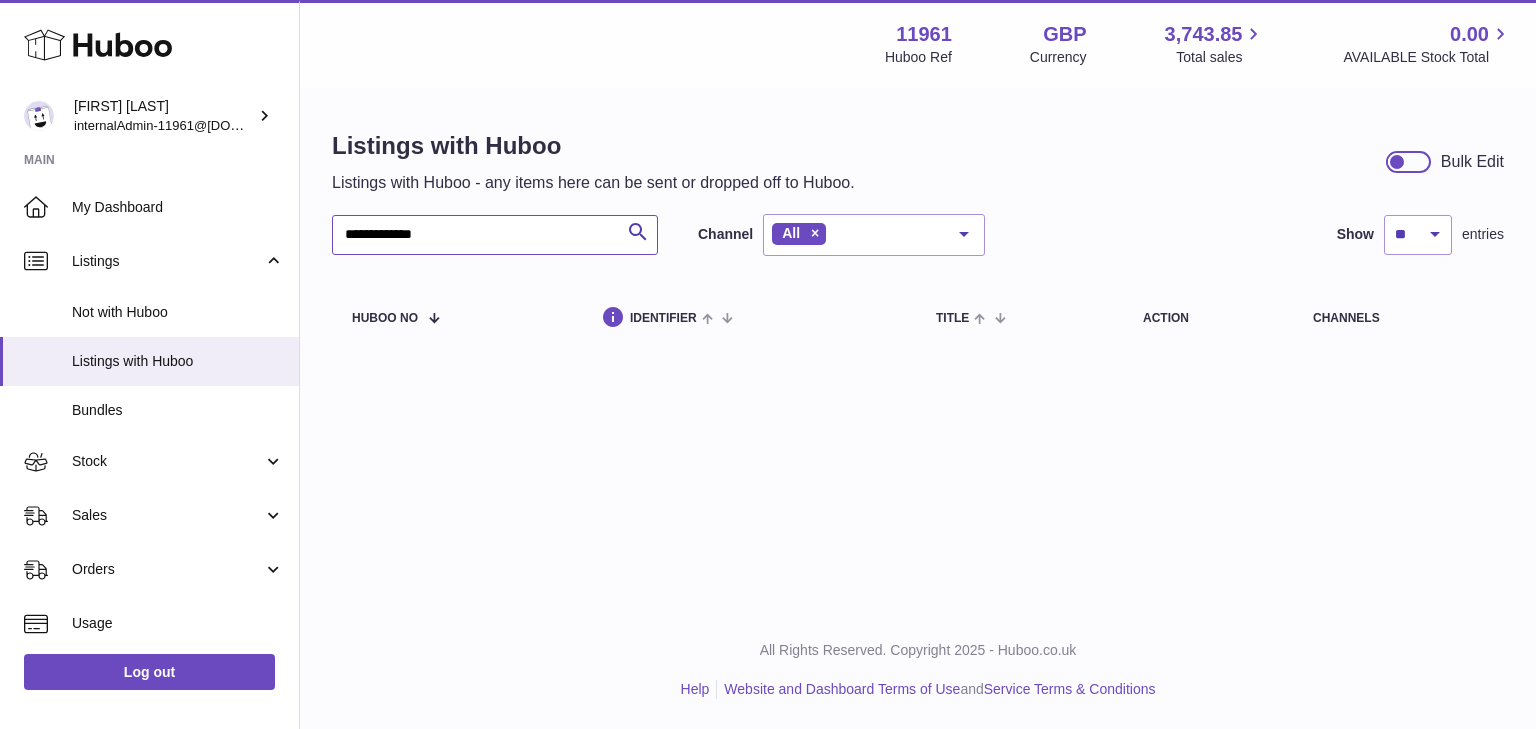 click on "**********" at bounding box center (495, 235) 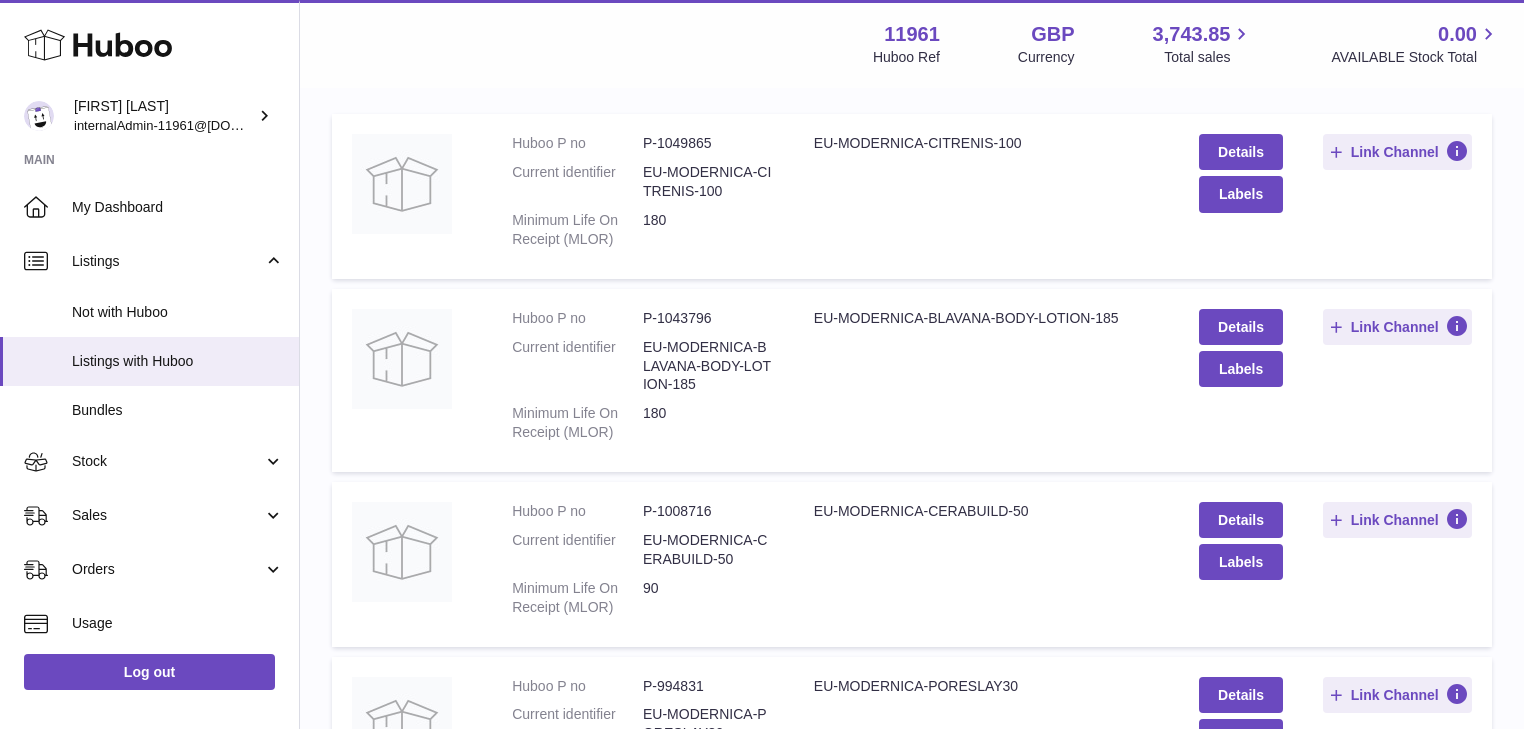 scroll, scrollTop: 0, scrollLeft: 0, axis: both 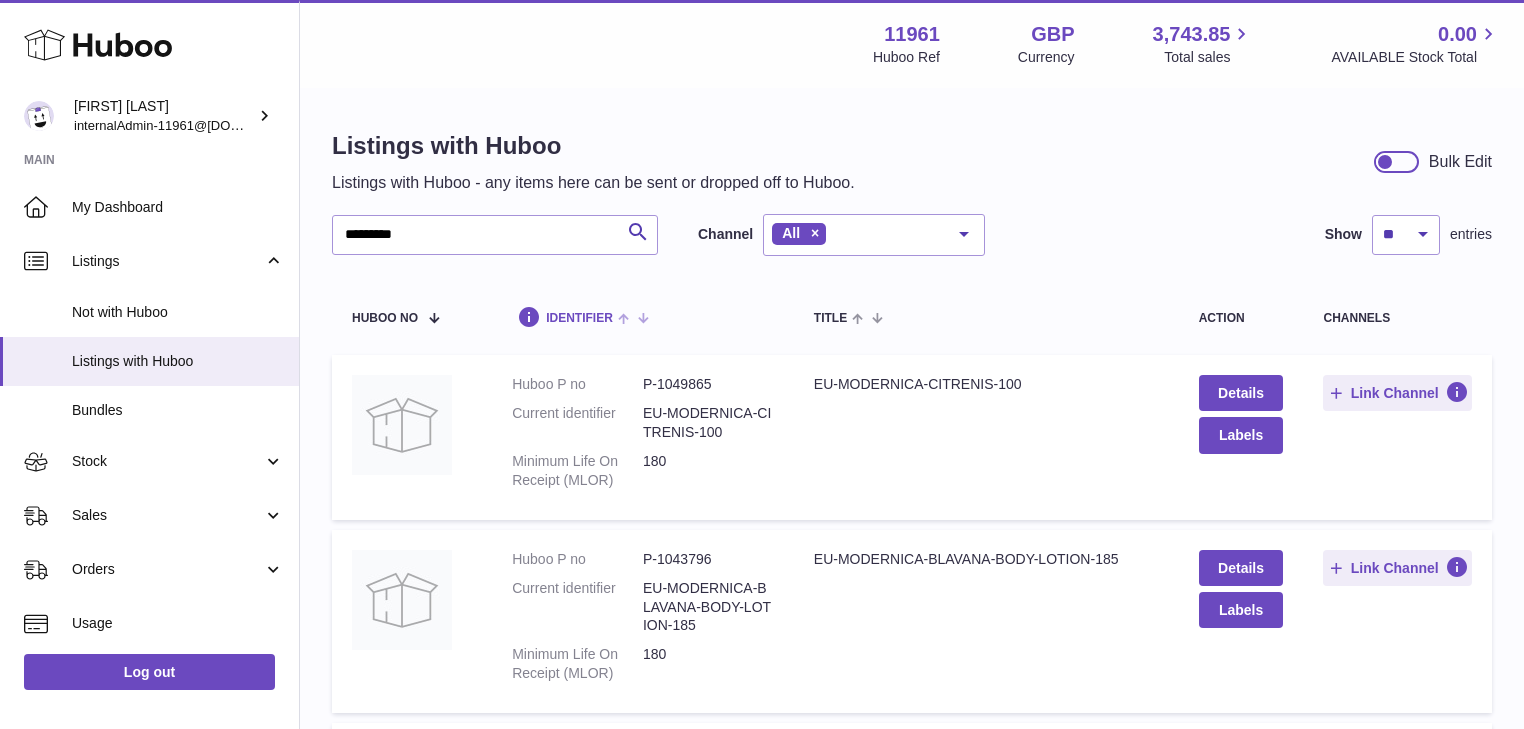 click on "identifier" at bounding box center [579, 318] 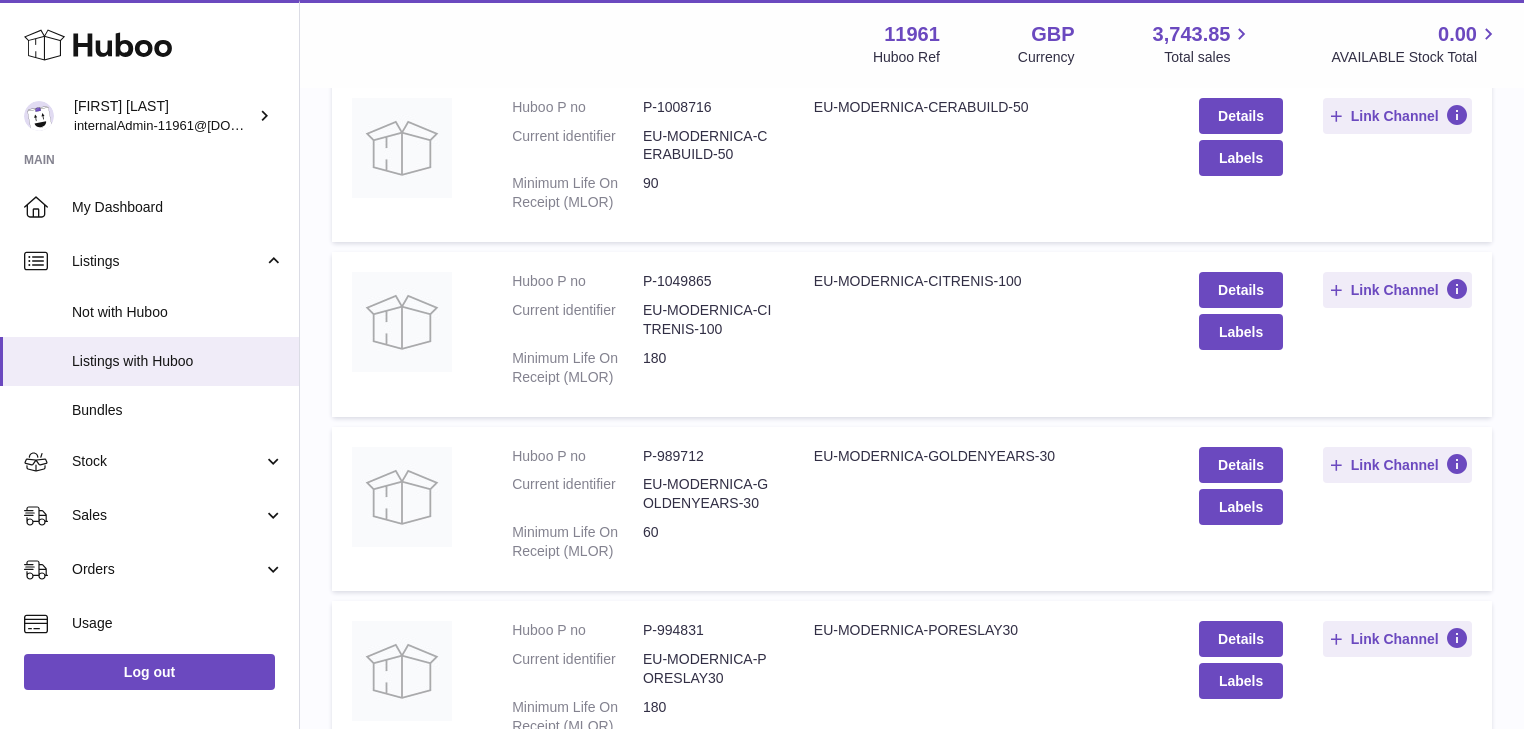 scroll, scrollTop: 480, scrollLeft: 0, axis: vertical 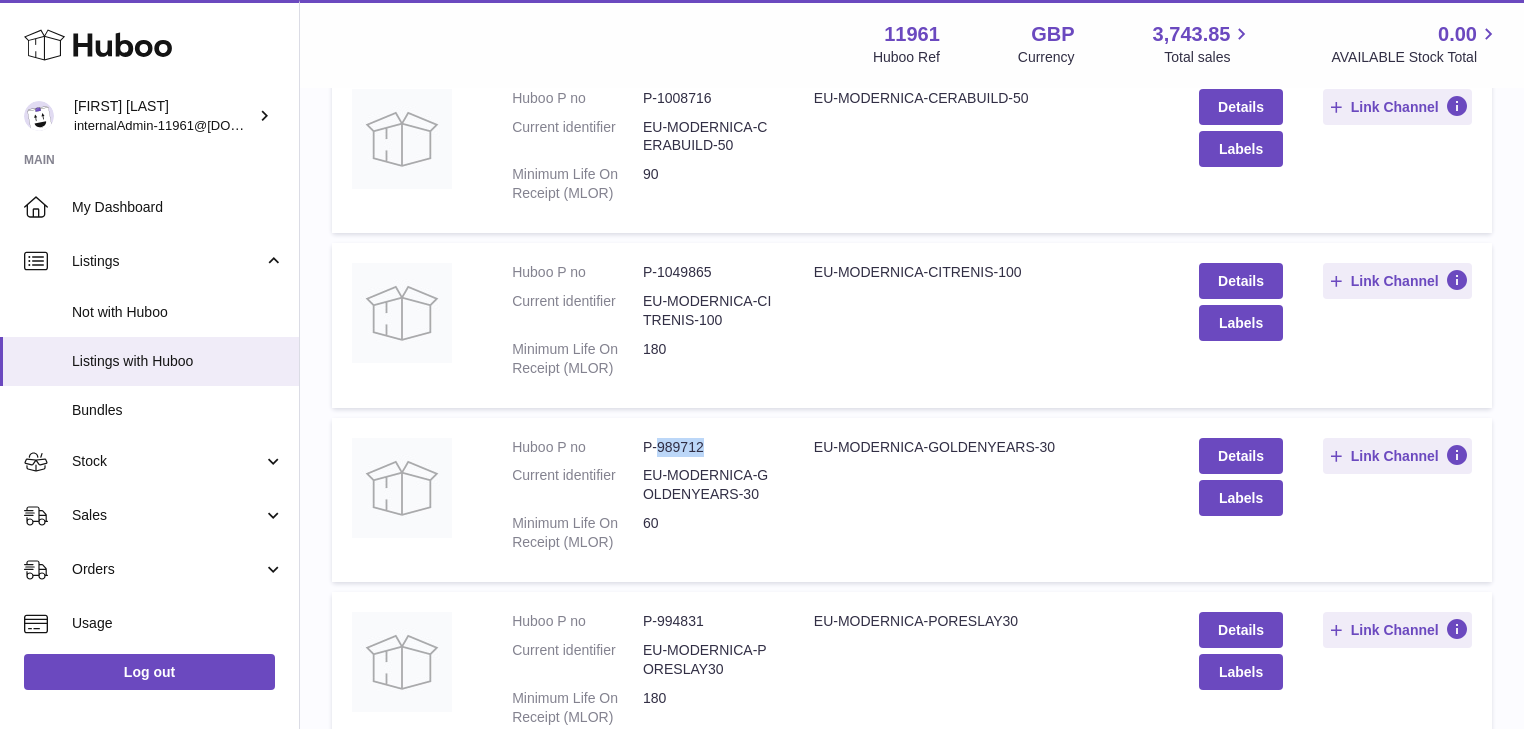drag, startPoint x: 660, startPoint y: 444, endPoint x: 709, endPoint y: 446, distance: 49.0408 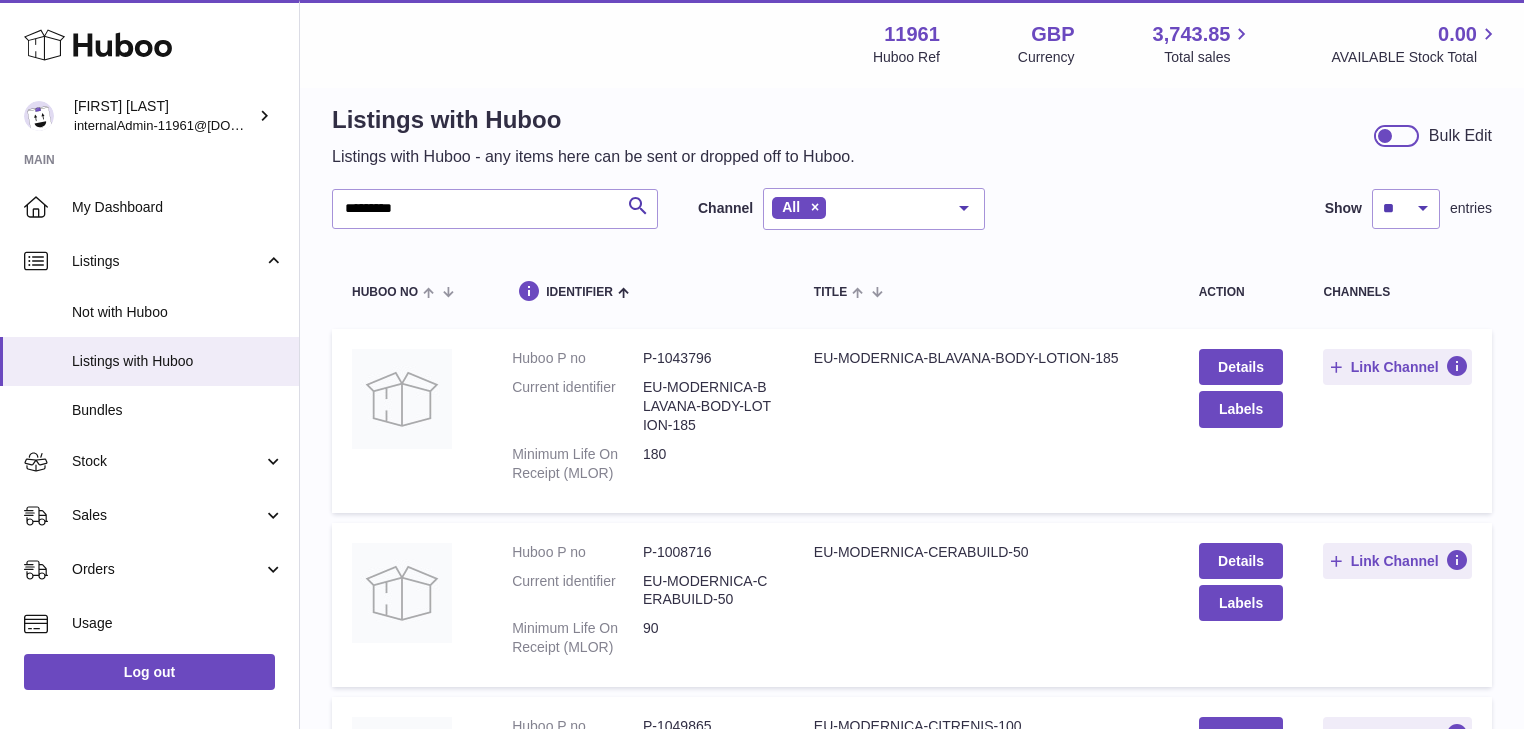 scroll, scrollTop: 0, scrollLeft: 0, axis: both 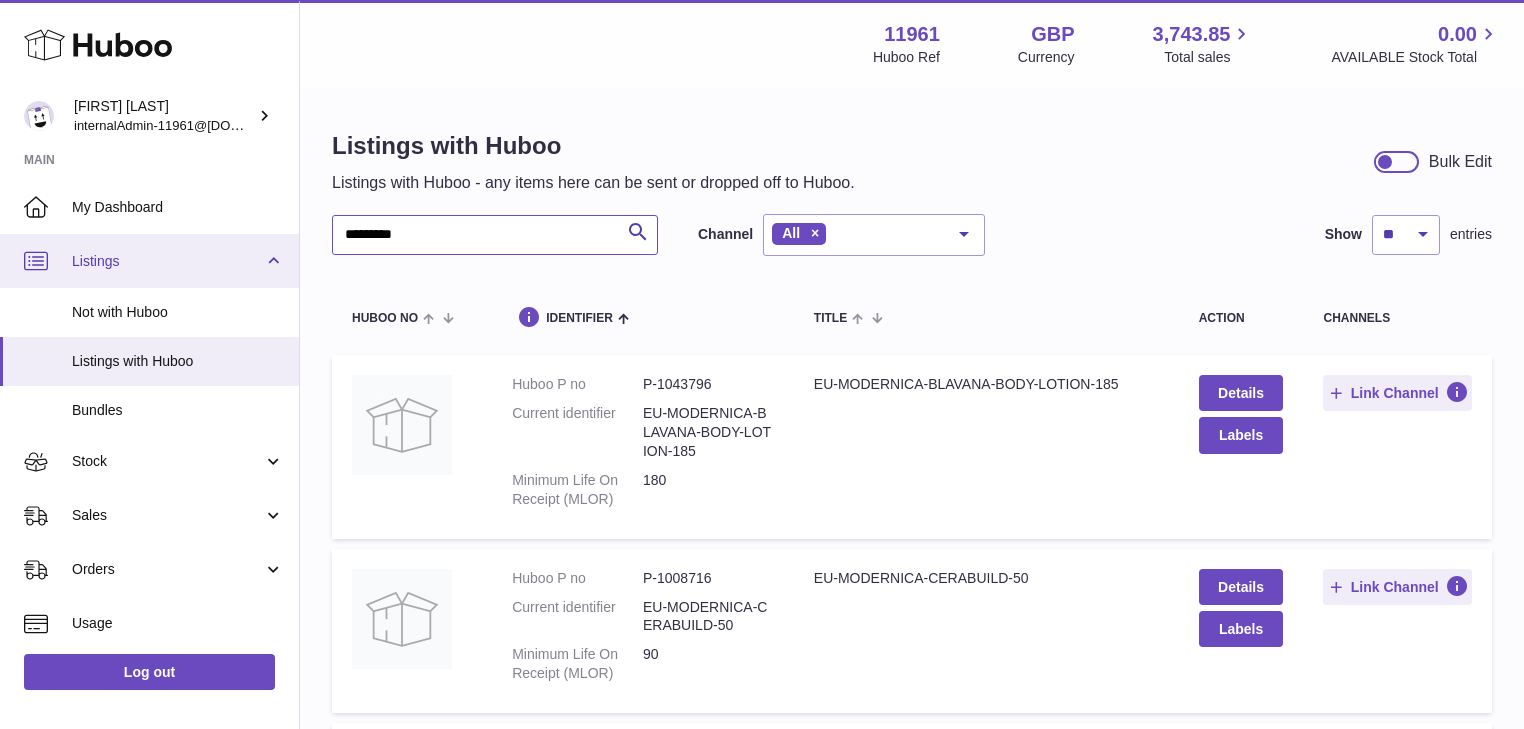 drag, startPoint x: 464, startPoint y: 236, endPoint x: 244, endPoint y: 236, distance: 220 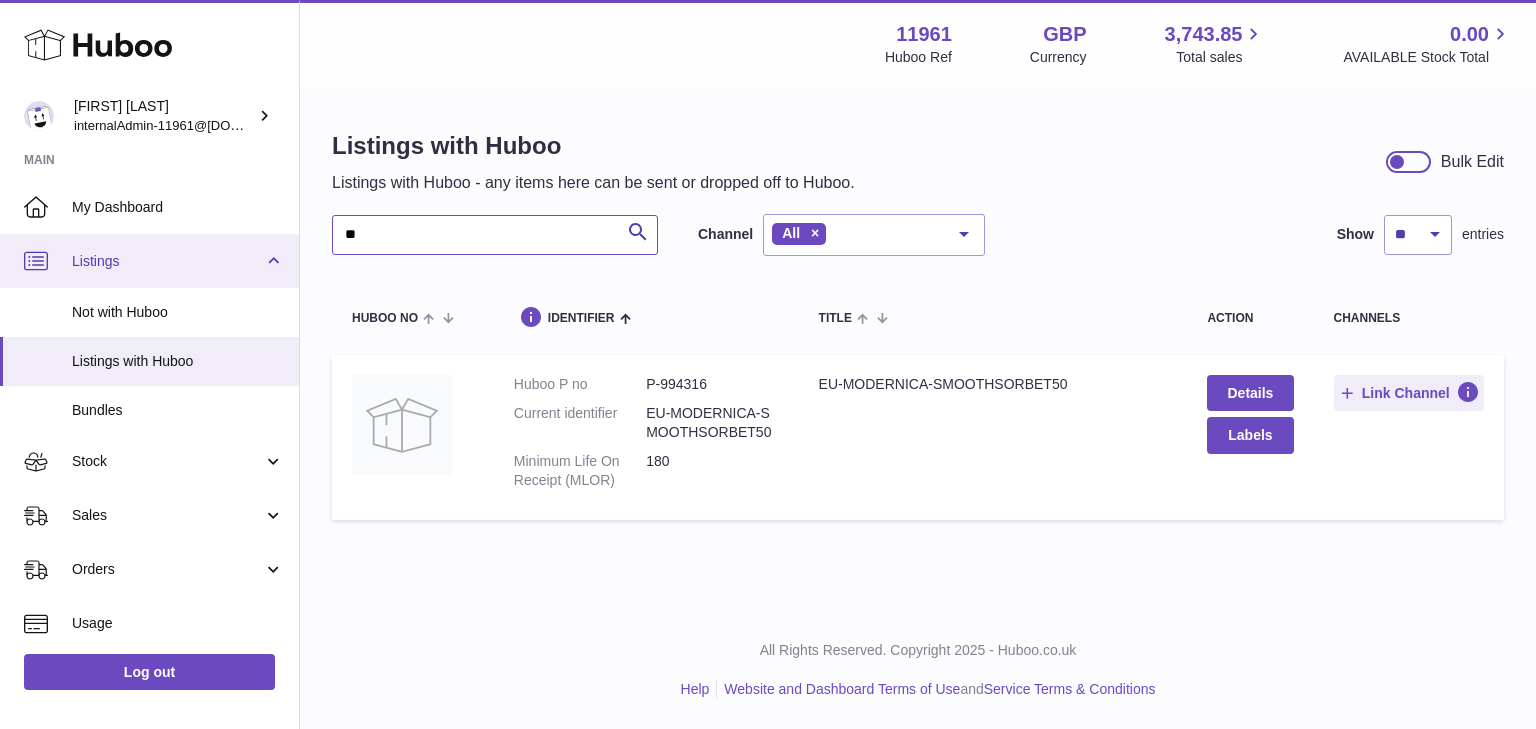 type on "*" 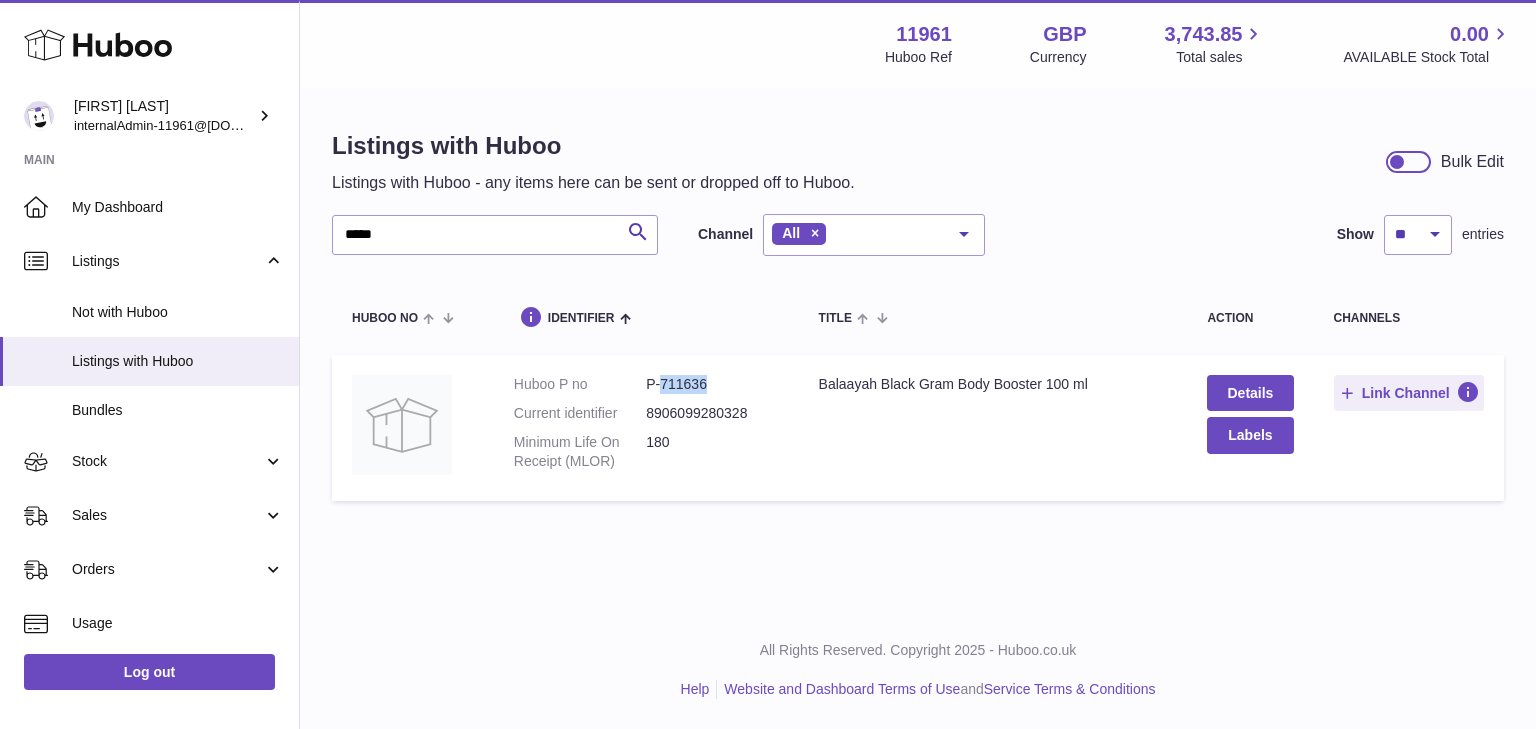 drag, startPoint x: 658, startPoint y: 384, endPoint x: 705, endPoint y: 387, distance: 47.095646 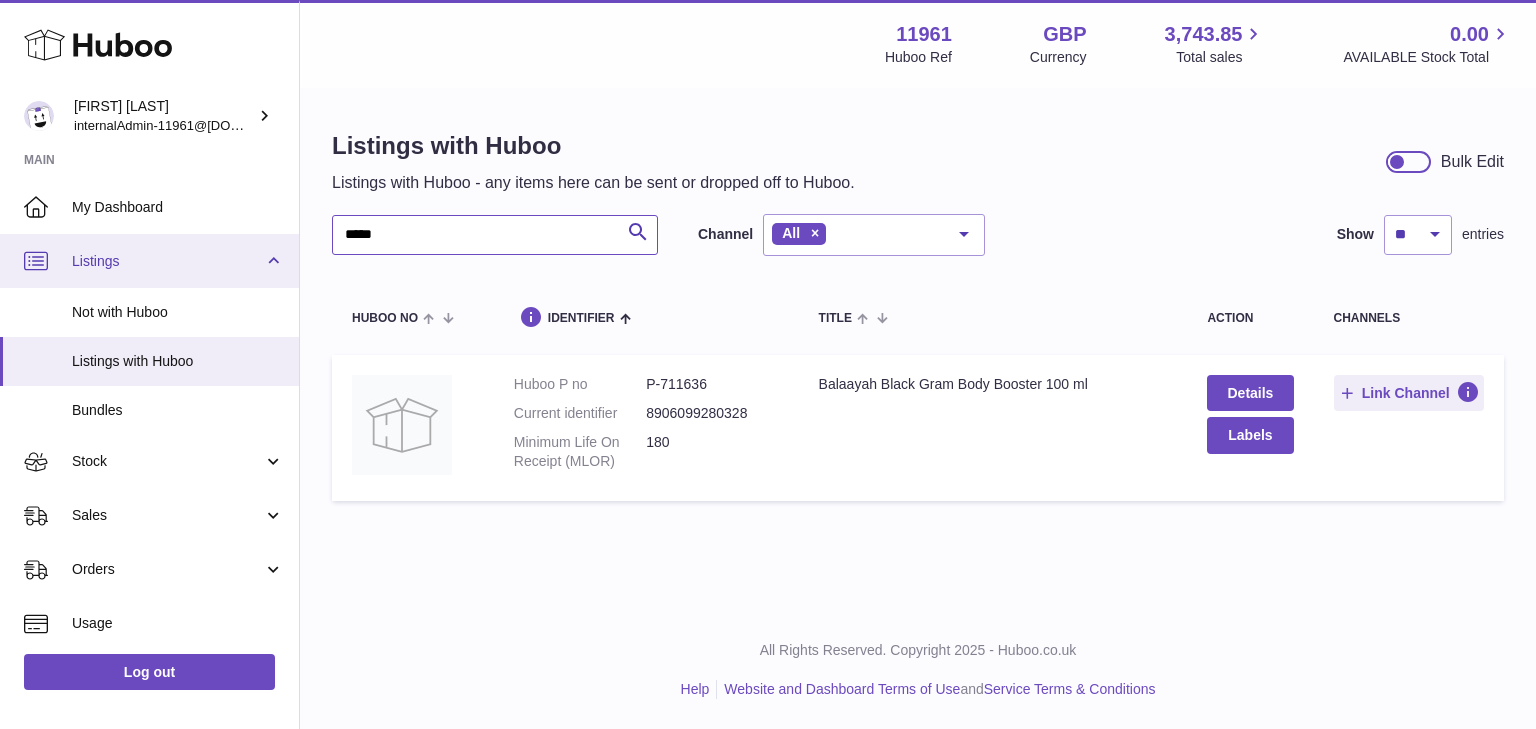 drag, startPoint x: 450, startPoint y: 249, endPoint x: 104, endPoint y: 232, distance: 346.4174 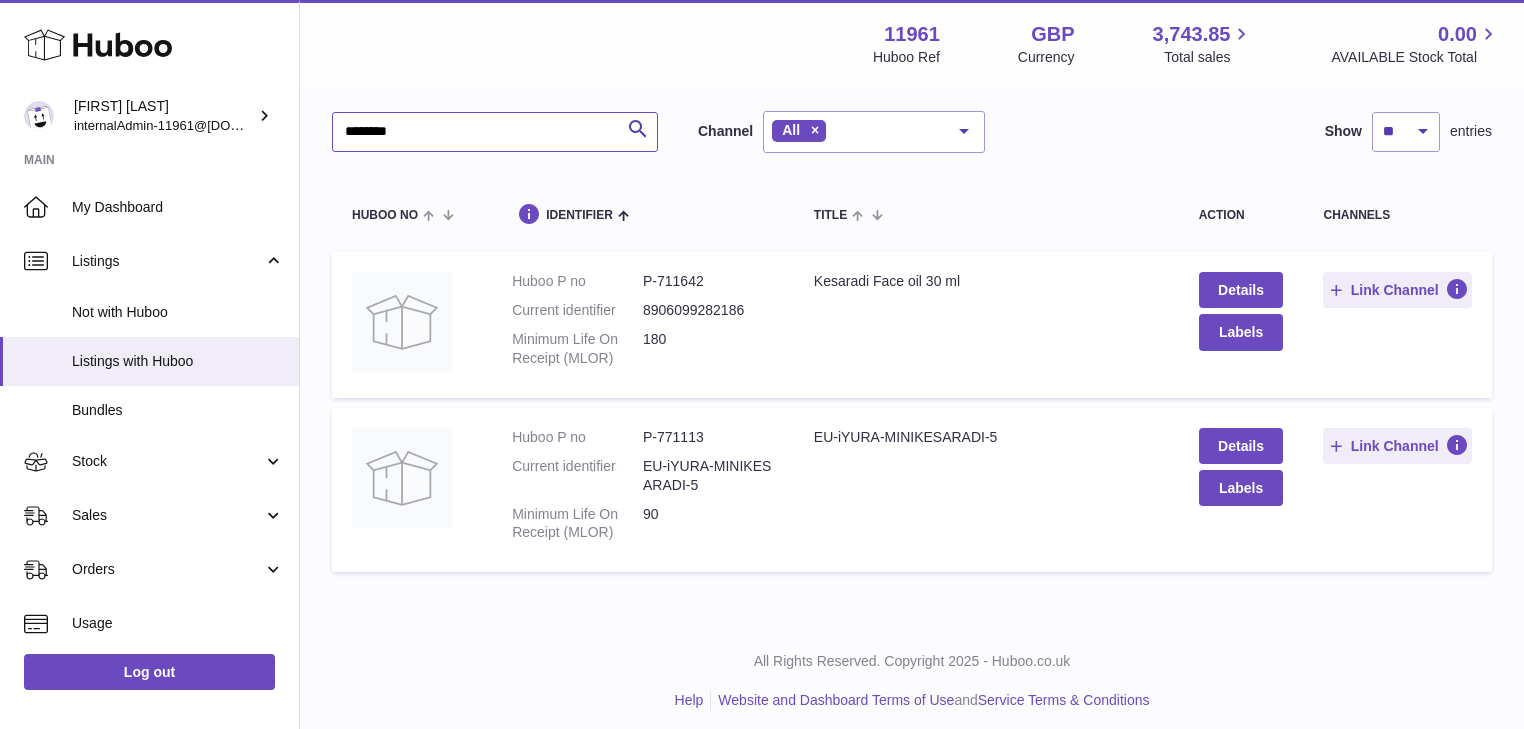 scroll, scrollTop: 112, scrollLeft: 0, axis: vertical 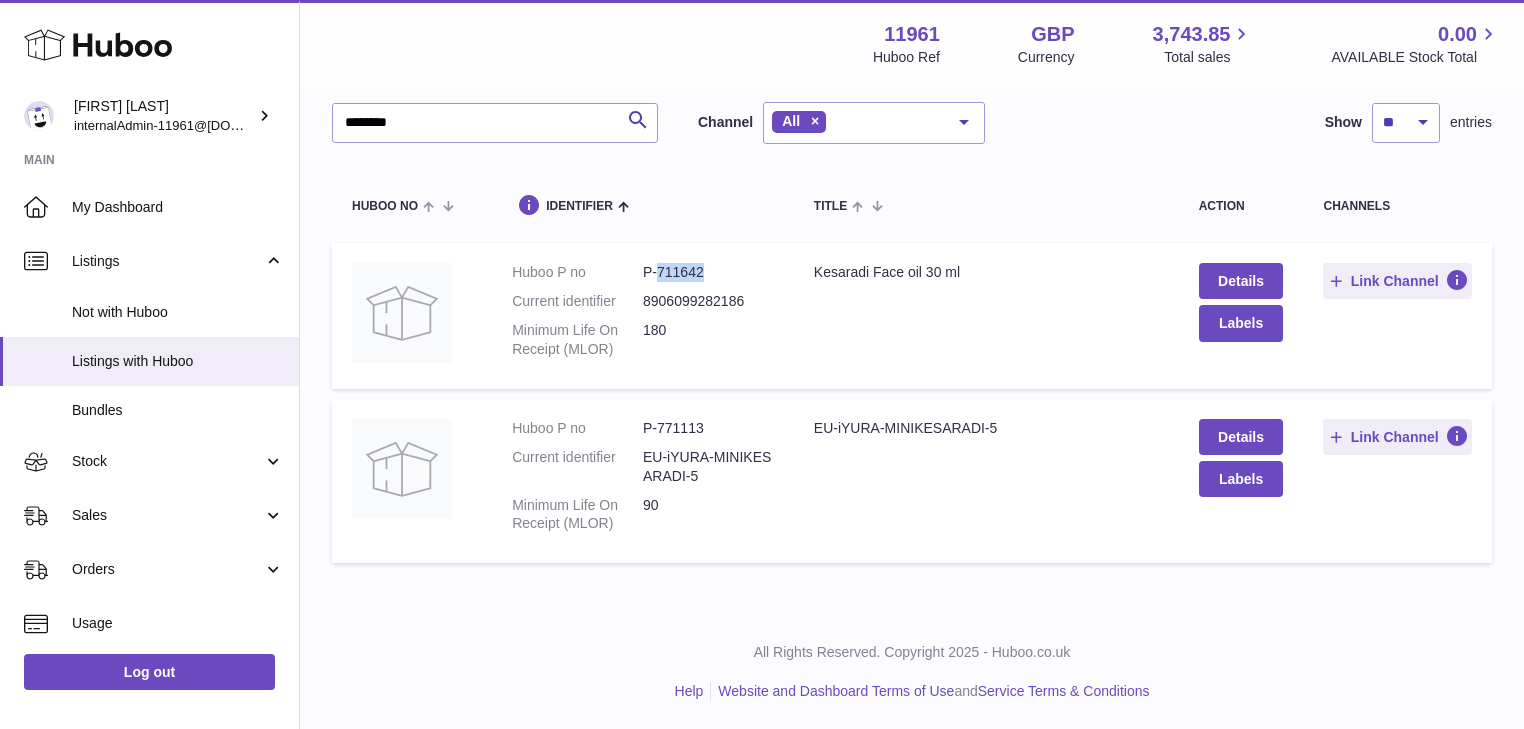 drag, startPoint x: 656, startPoint y: 272, endPoint x: 707, endPoint y: 269, distance: 51.088158 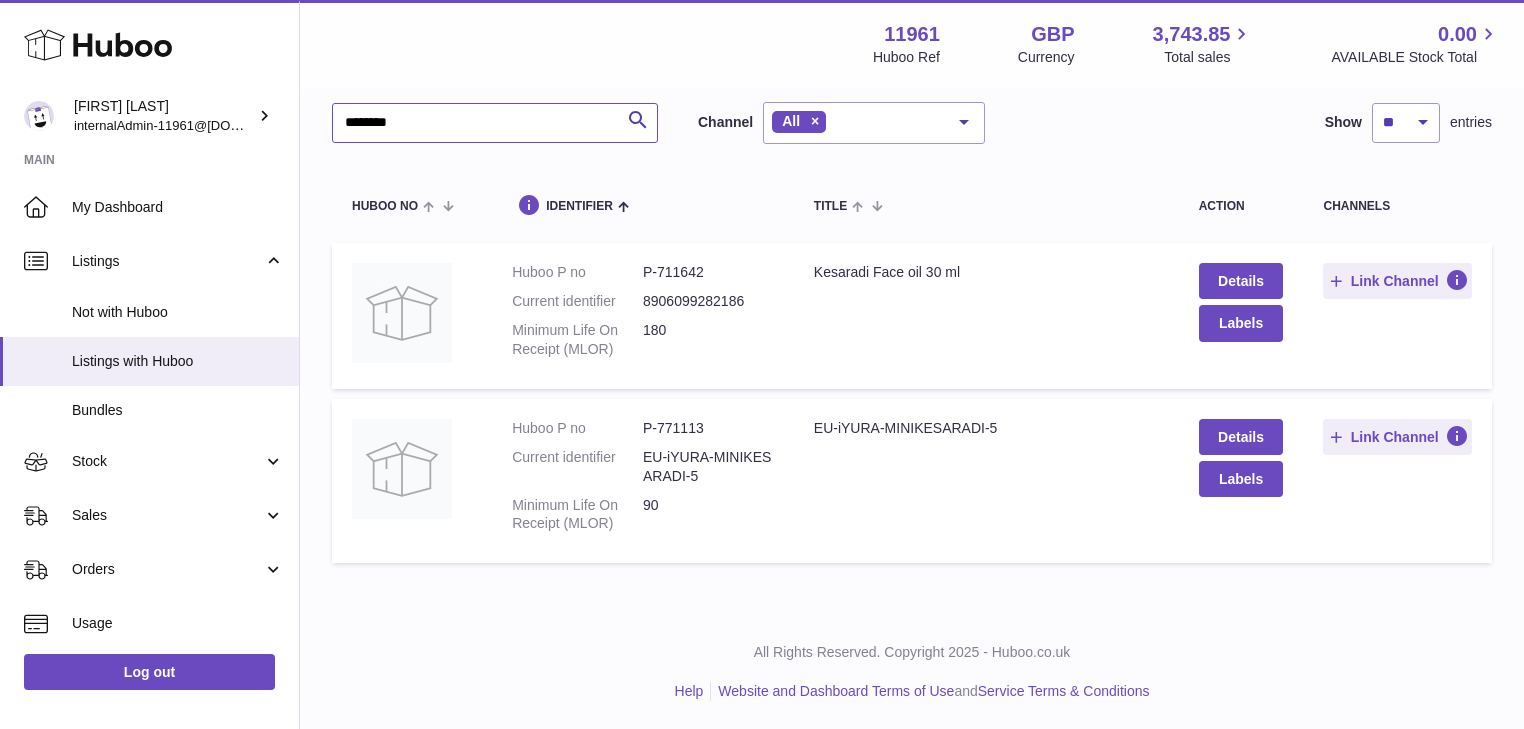 click on "********" at bounding box center (495, 123) 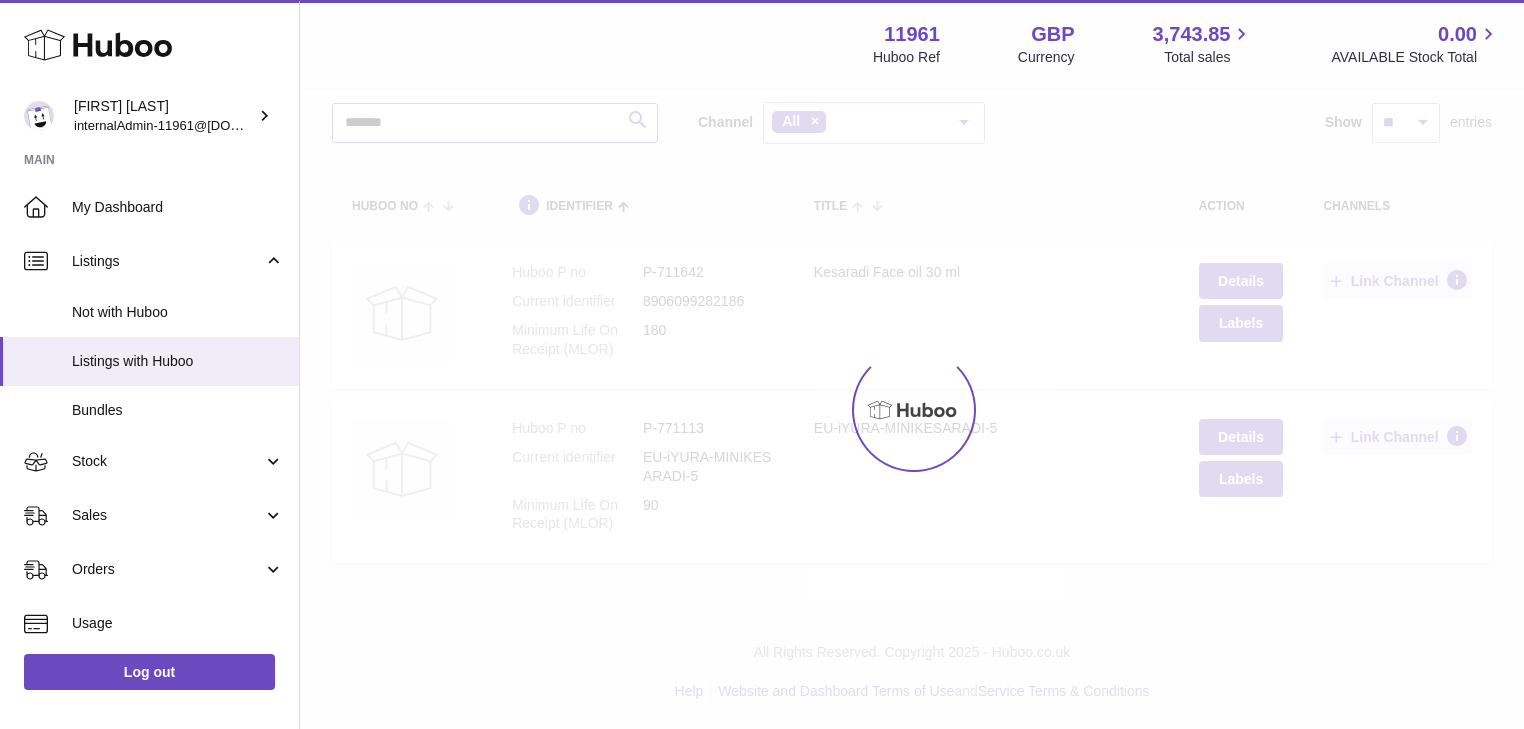 scroll, scrollTop: 0, scrollLeft: 0, axis: both 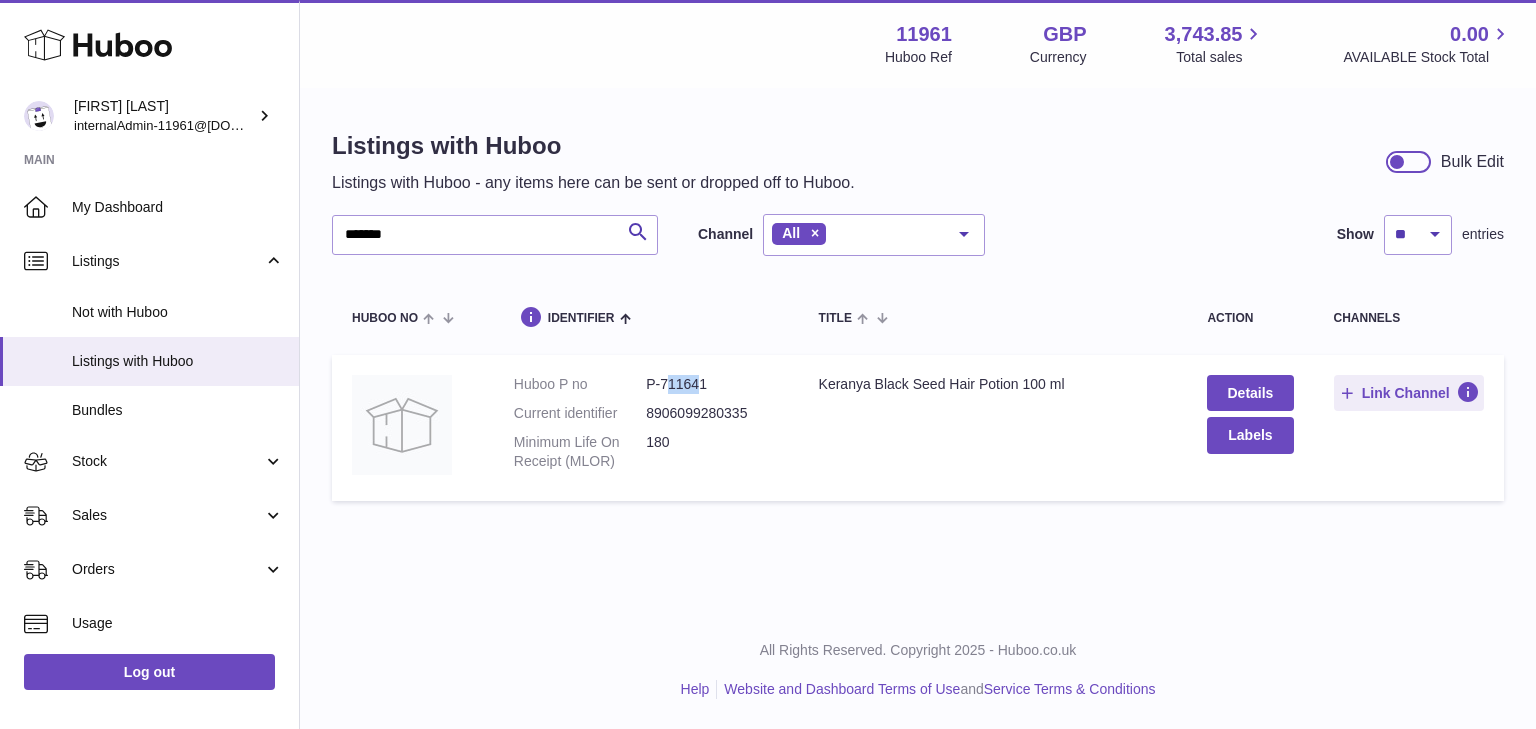 drag, startPoint x: 664, startPoint y: 381, endPoint x: 695, endPoint y: 384, distance: 31.144823 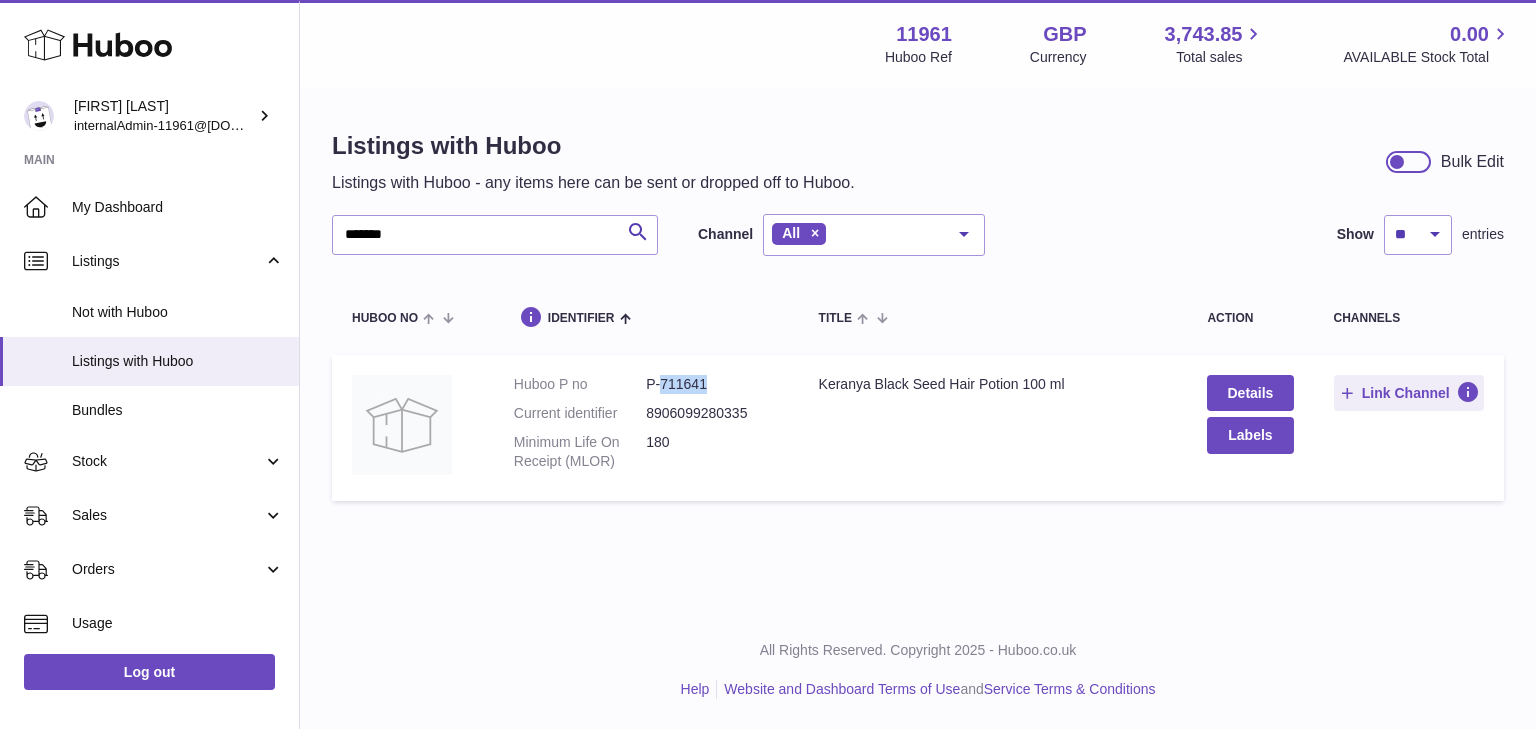 drag, startPoint x: 661, startPoint y: 380, endPoint x: 704, endPoint y: 383, distance: 43.104523 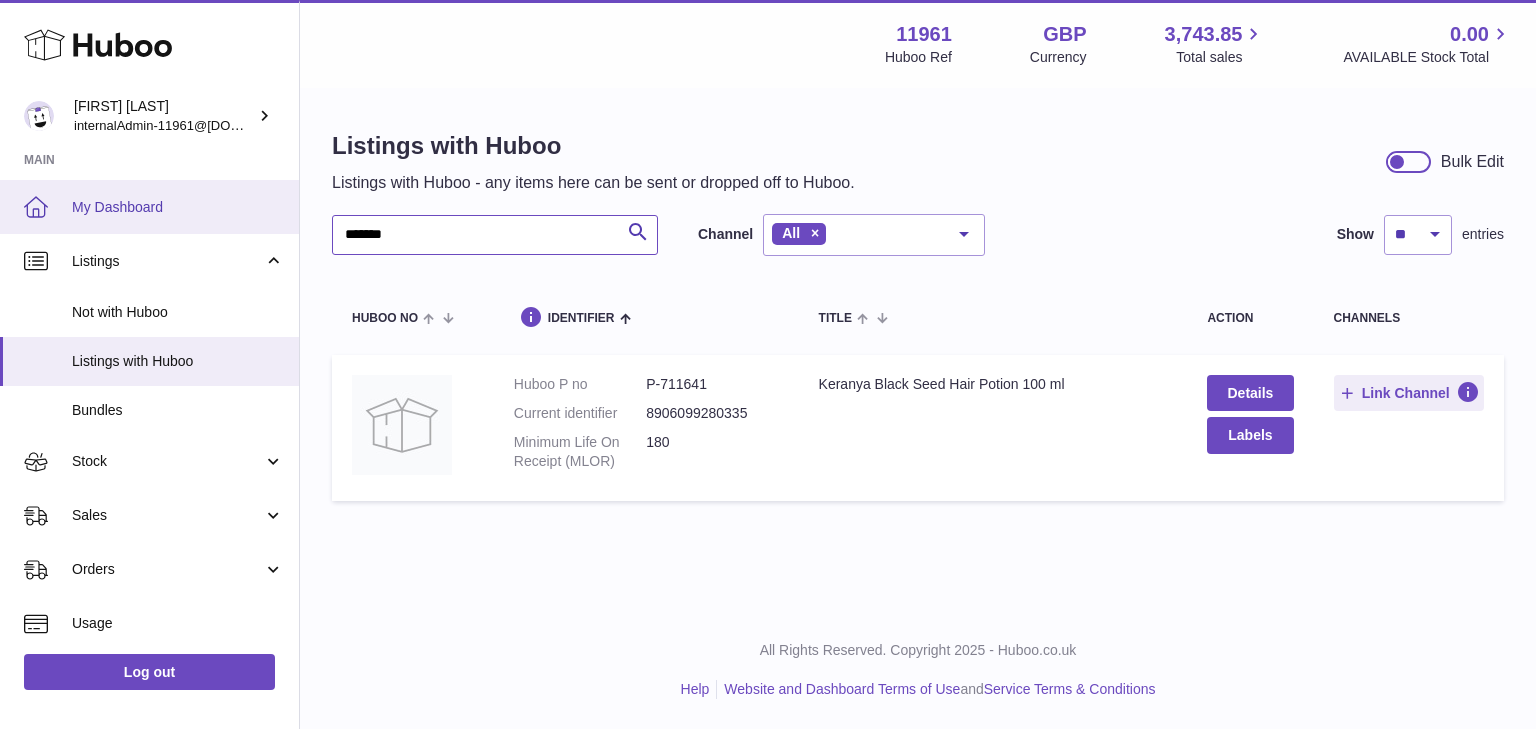 drag, startPoint x: 511, startPoint y: 245, endPoint x: 170, endPoint y: 215, distance: 342.3171 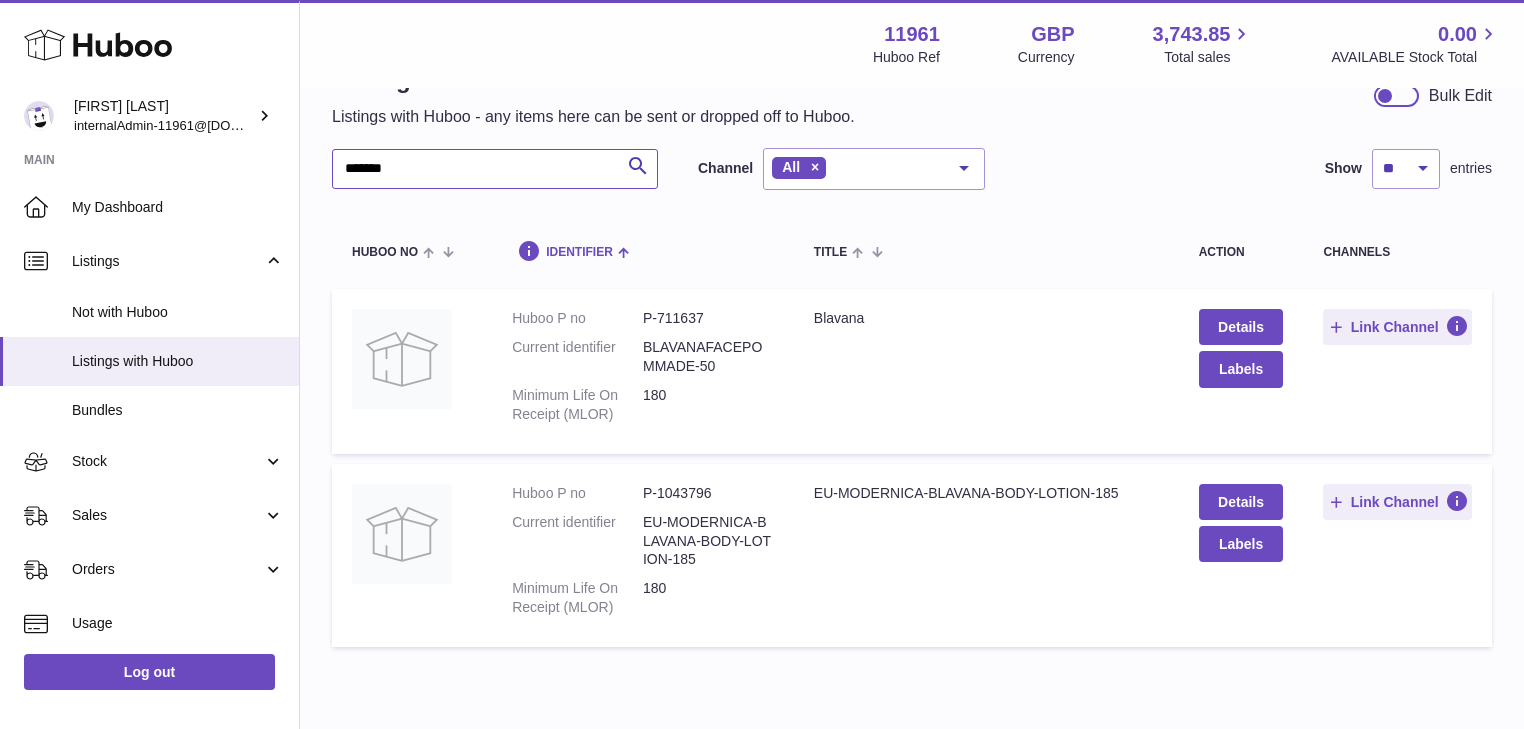 scroll, scrollTop: 150, scrollLeft: 0, axis: vertical 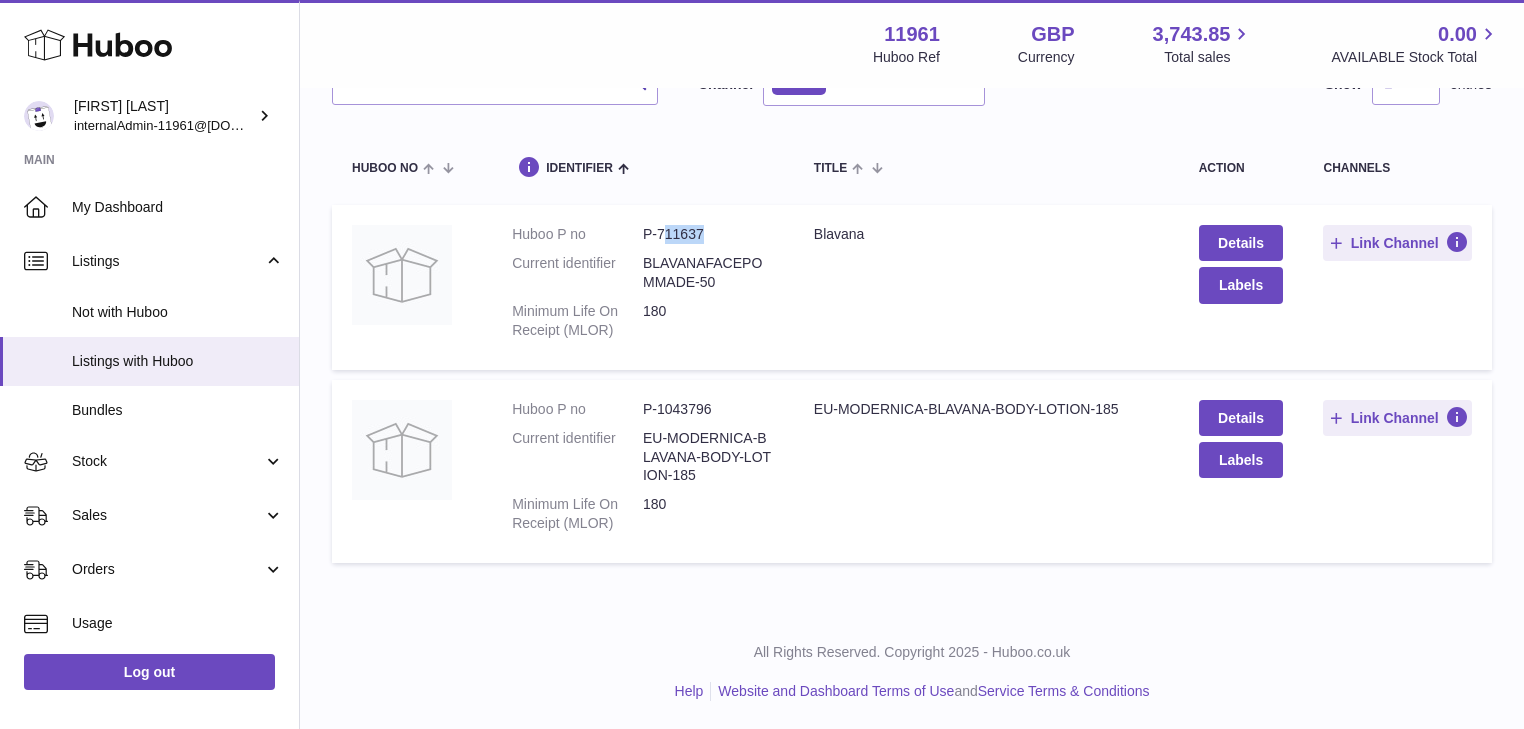 drag, startPoint x: 660, startPoint y: 232, endPoint x: 696, endPoint y: 234, distance: 36.05551 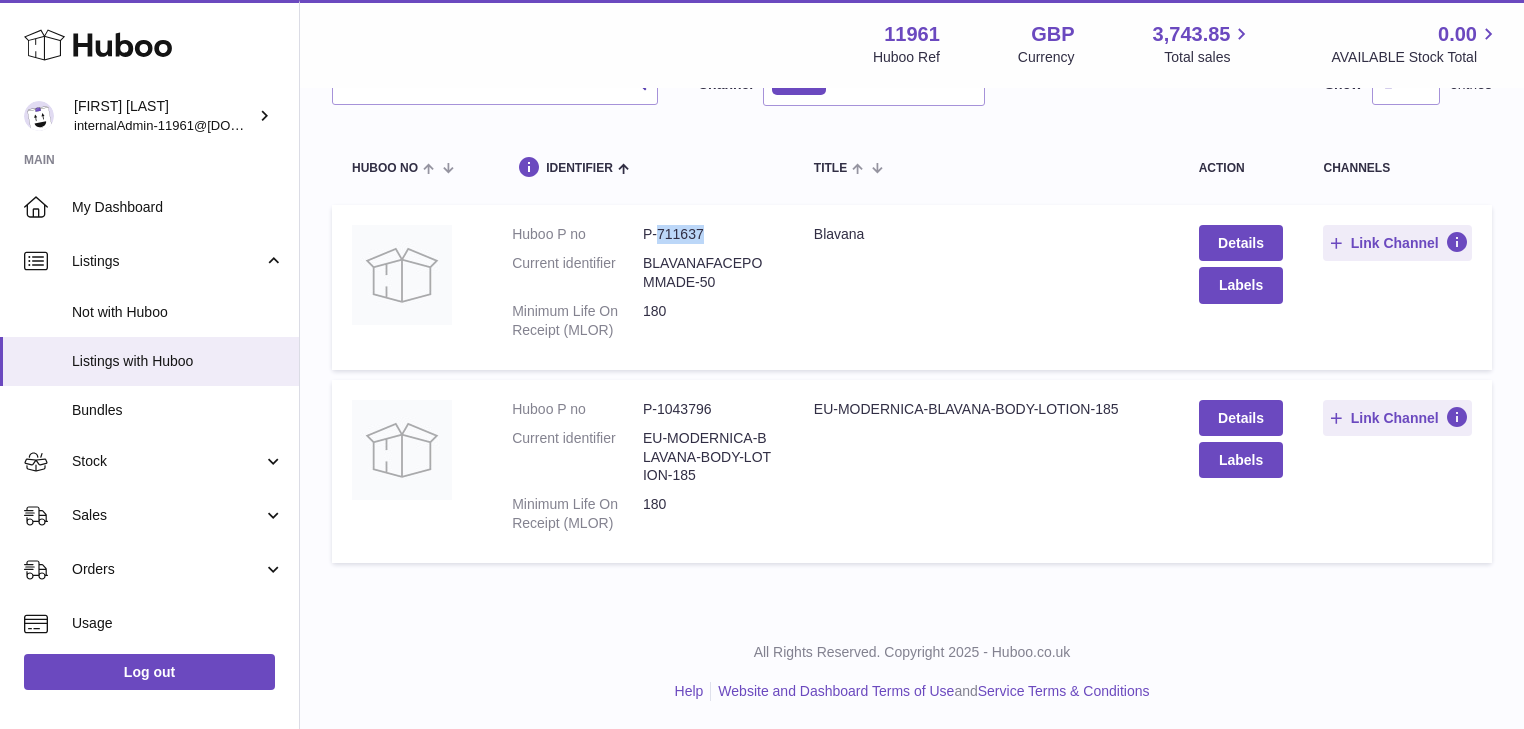 drag, startPoint x: 654, startPoint y: 232, endPoint x: 704, endPoint y: 232, distance: 50 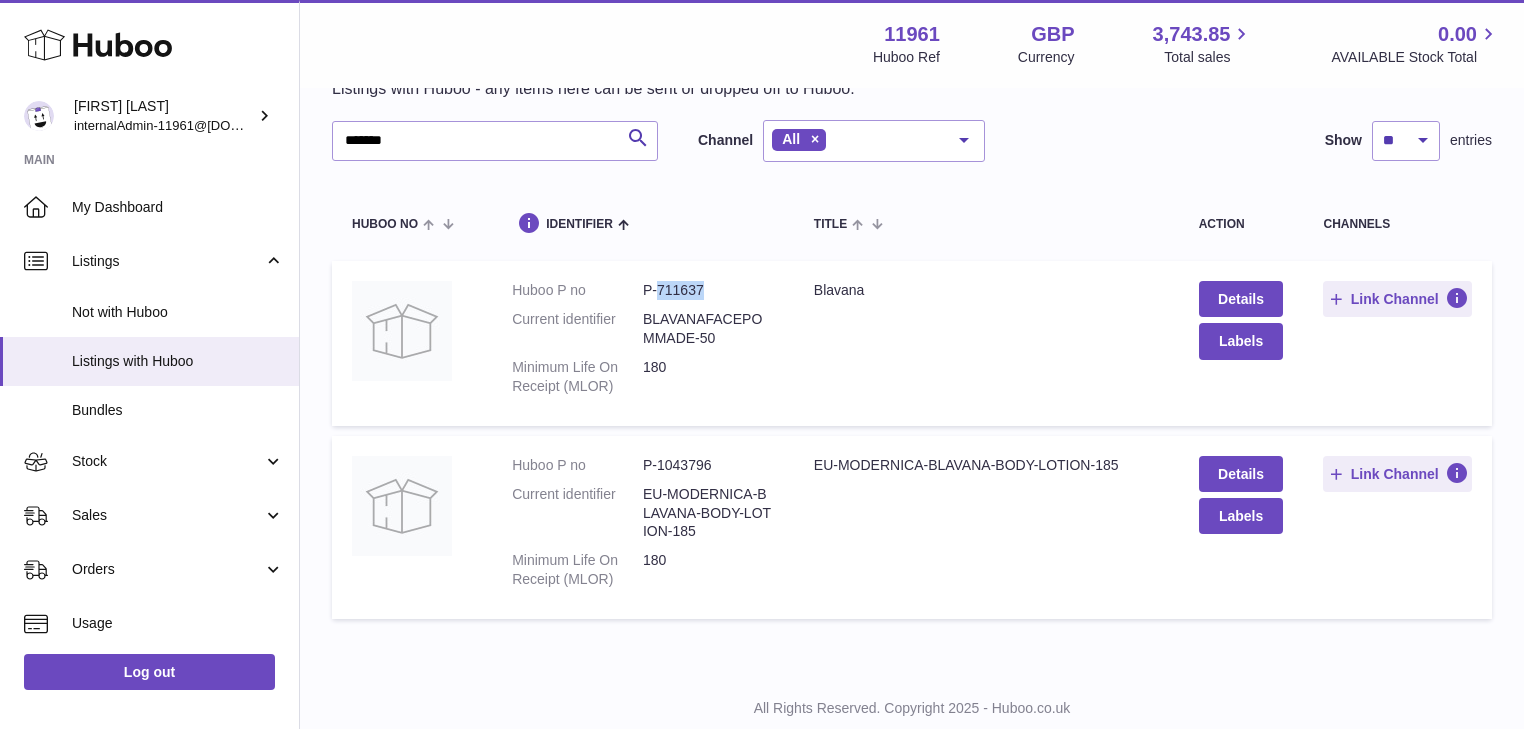 scroll, scrollTop: 0, scrollLeft: 0, axis: both 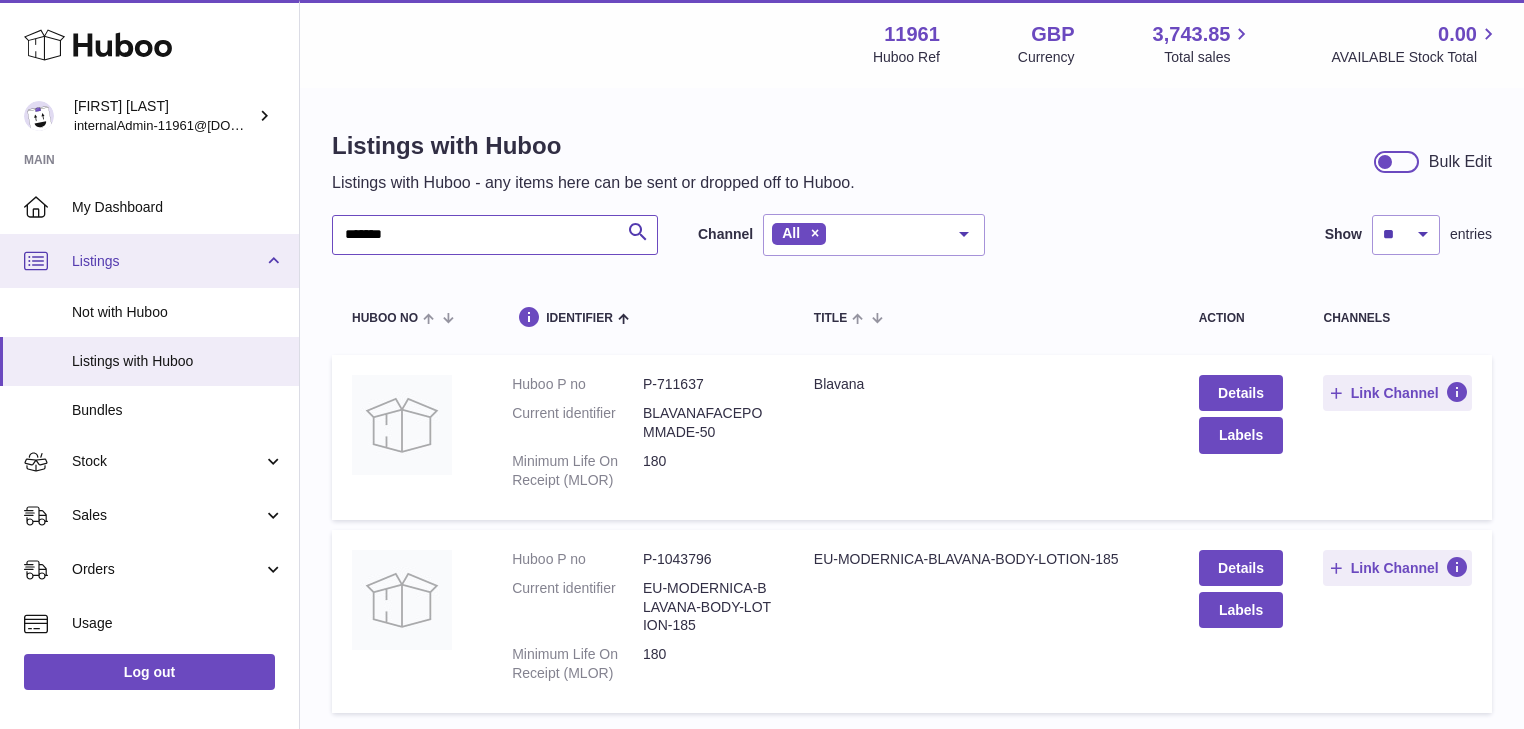 drag, startPoint x: 444, startPoint y: 240, endPoint x: 288, endPoint y: 245, distance: 156.08011 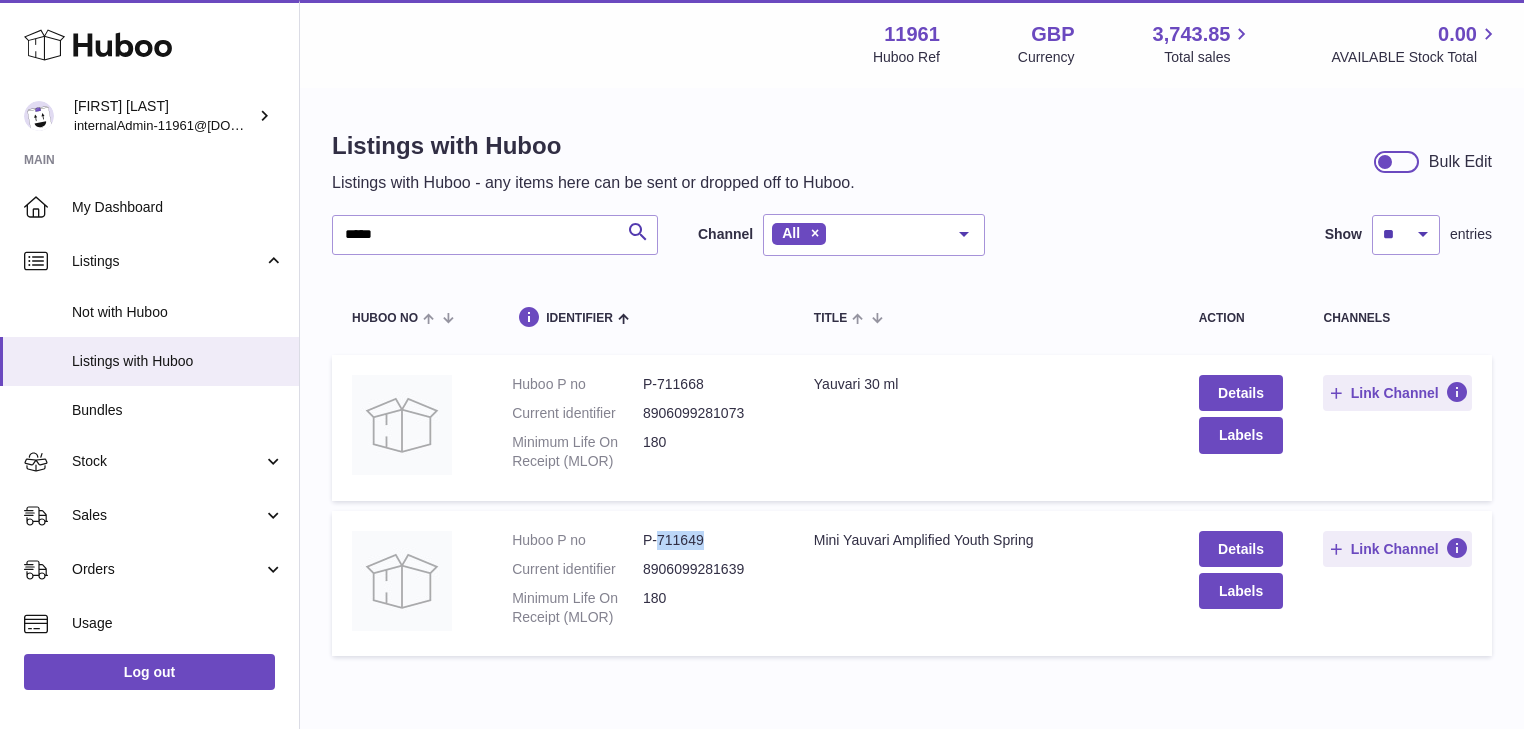 drag, startPoint x: 659, startPoint y: 541, endPoint x: 702, endPoint y: 540, distance: 43.011627 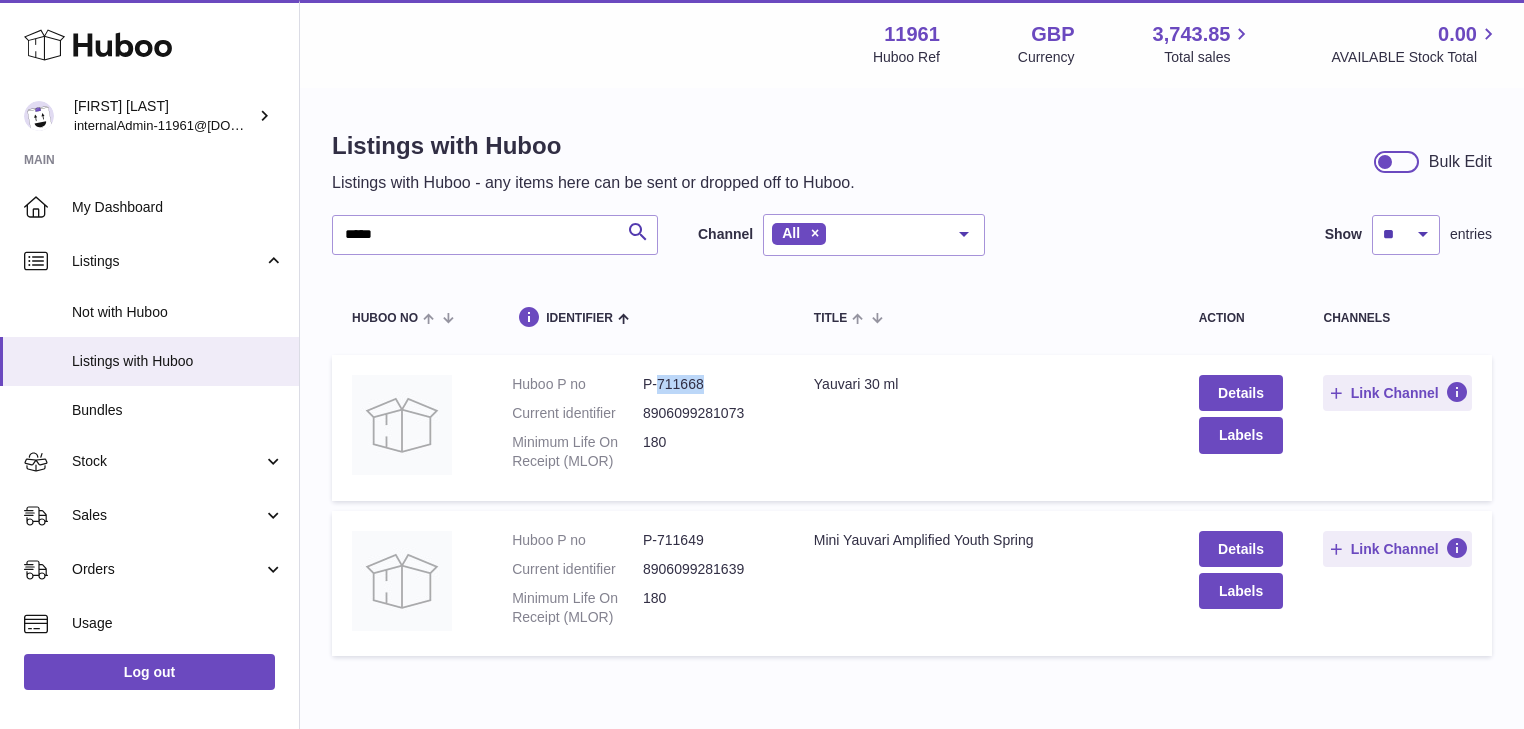 drag, startPoint x: 655, startPoint y: 385, endPoint x: 708, endPoint y: 388, distance: 53.08484 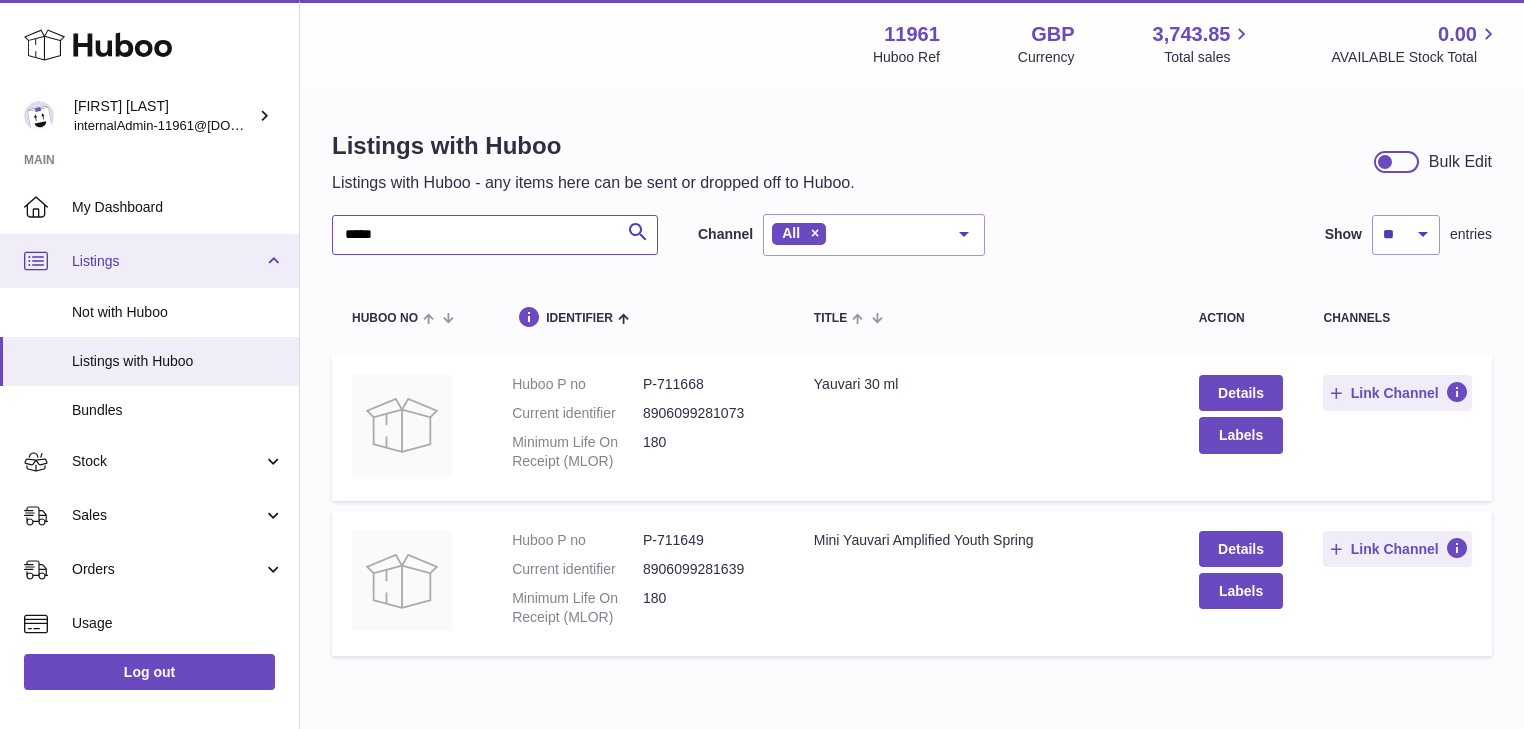 drag, startPoint x: 464, startPoint y: 232, endPoint x: 166, endPoint y: 241, distance: 298.13586 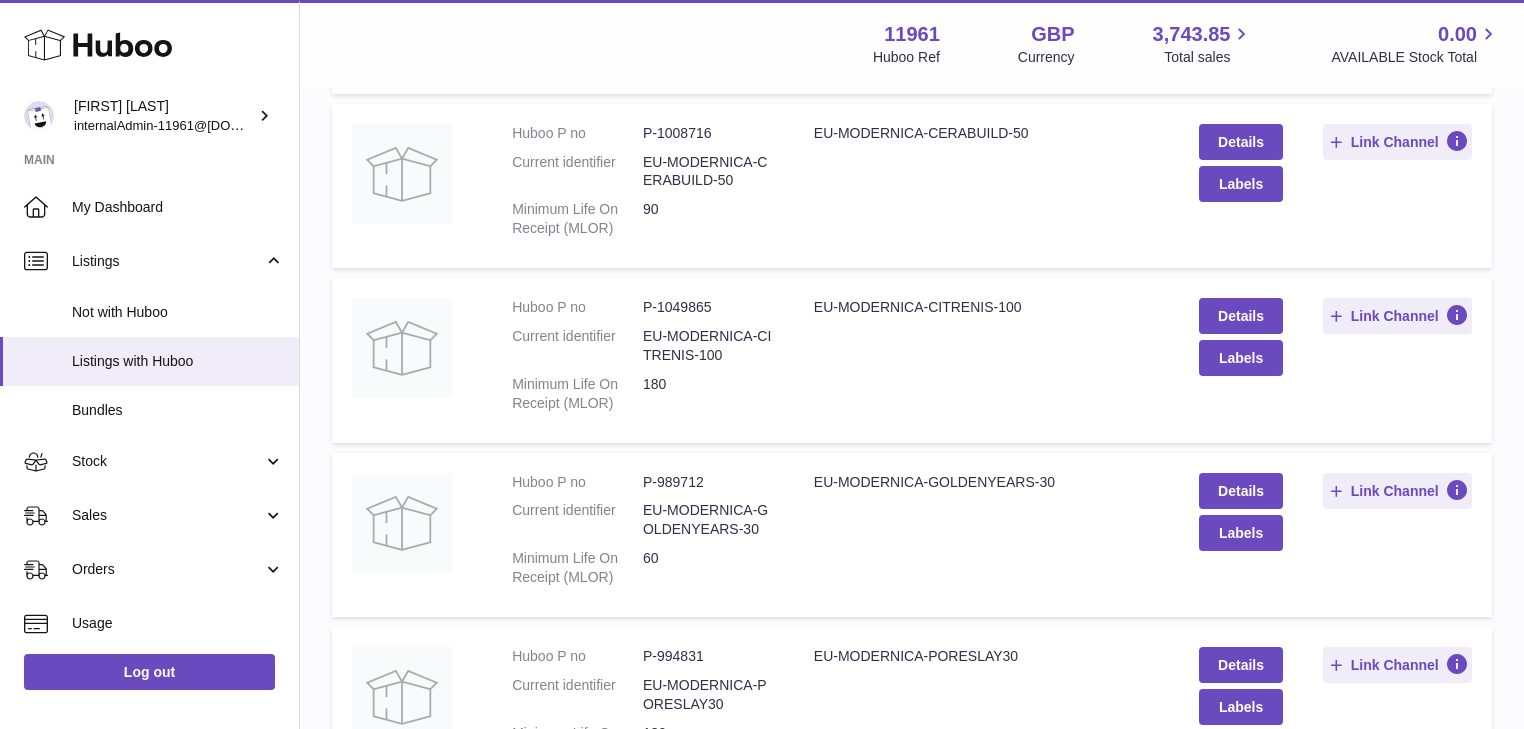 scroll, scrollTop: 480, scrollLeft: 0, axis: vertical 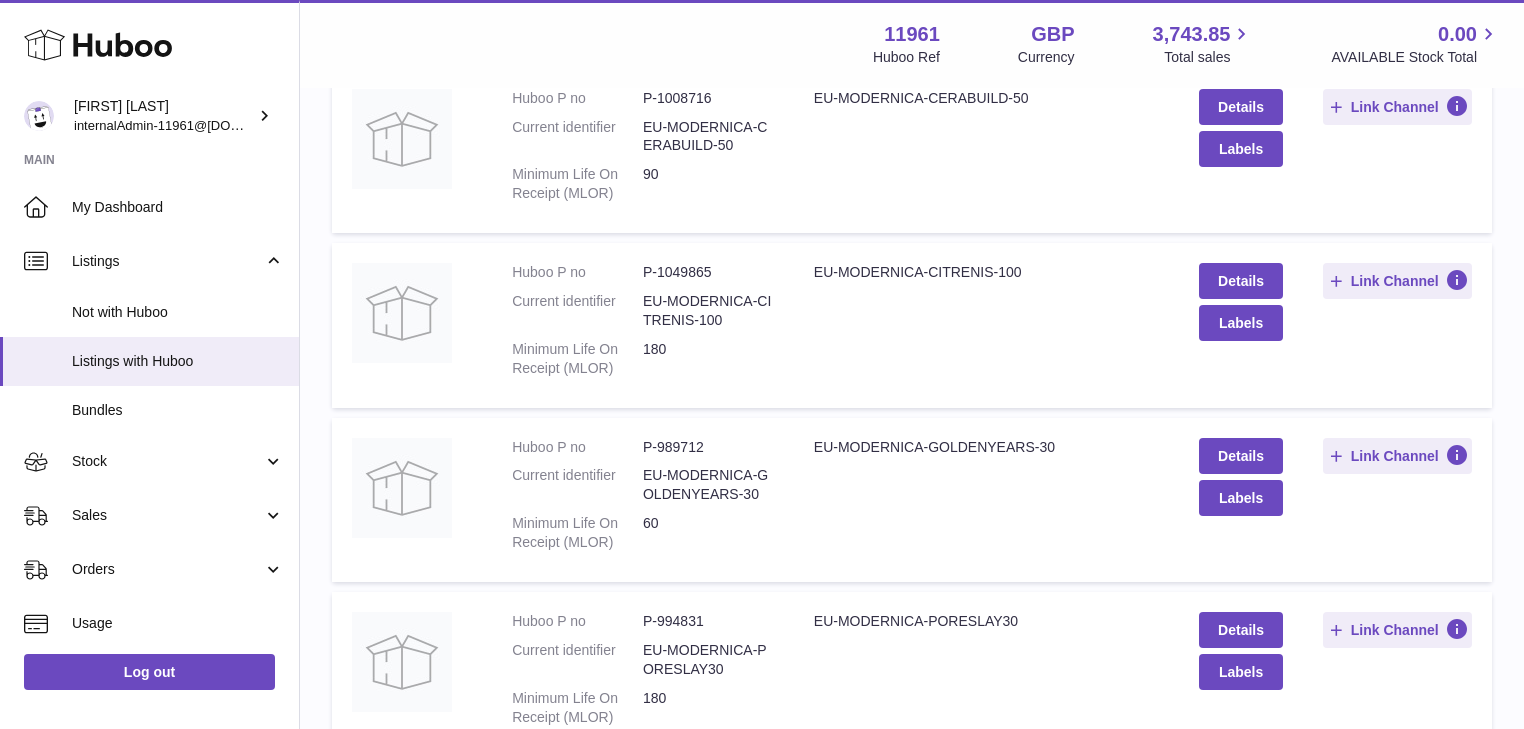 type on "*********" 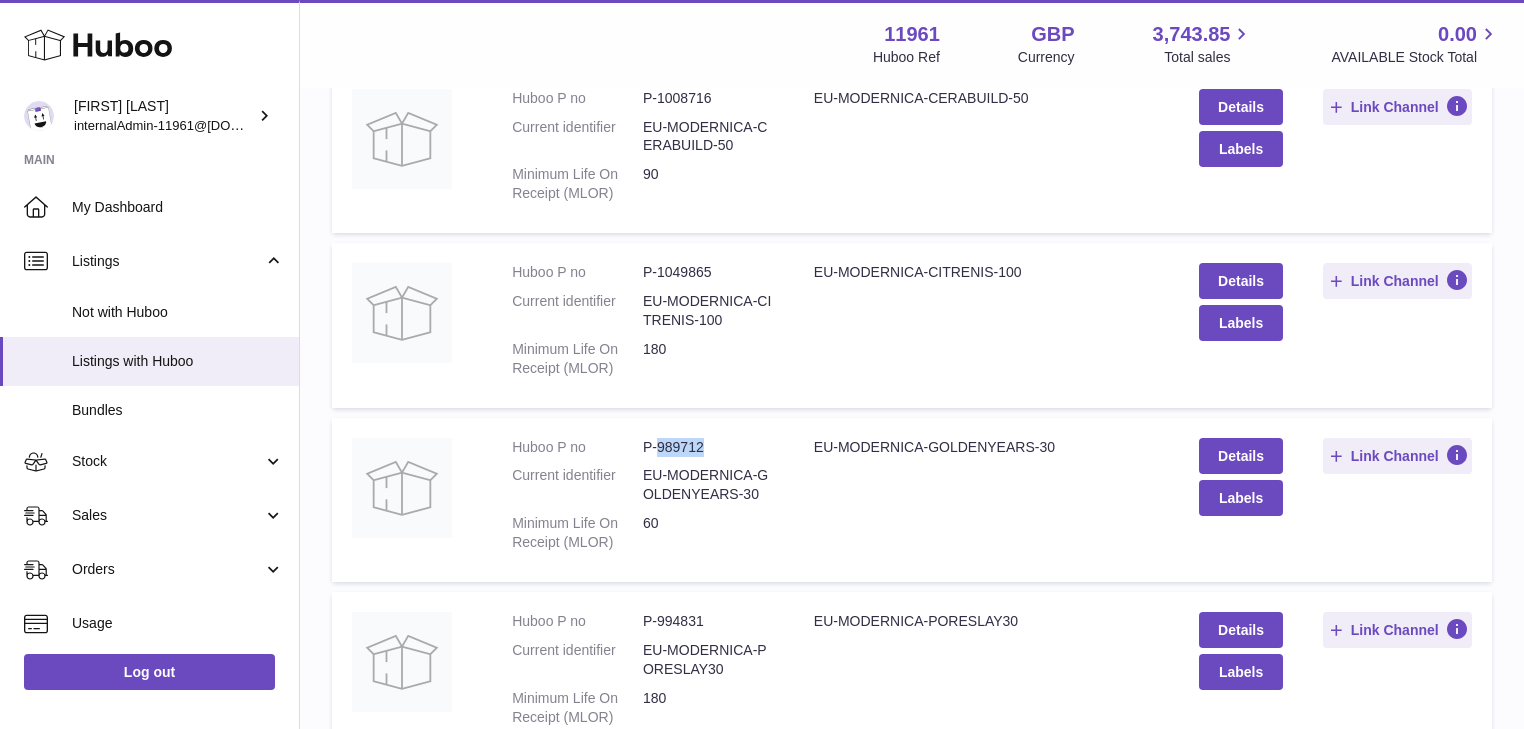 drag, startPoint x: 660, startPoint y: 442, endPoint x: 720, endPoint y: 448, distance: 60.299255 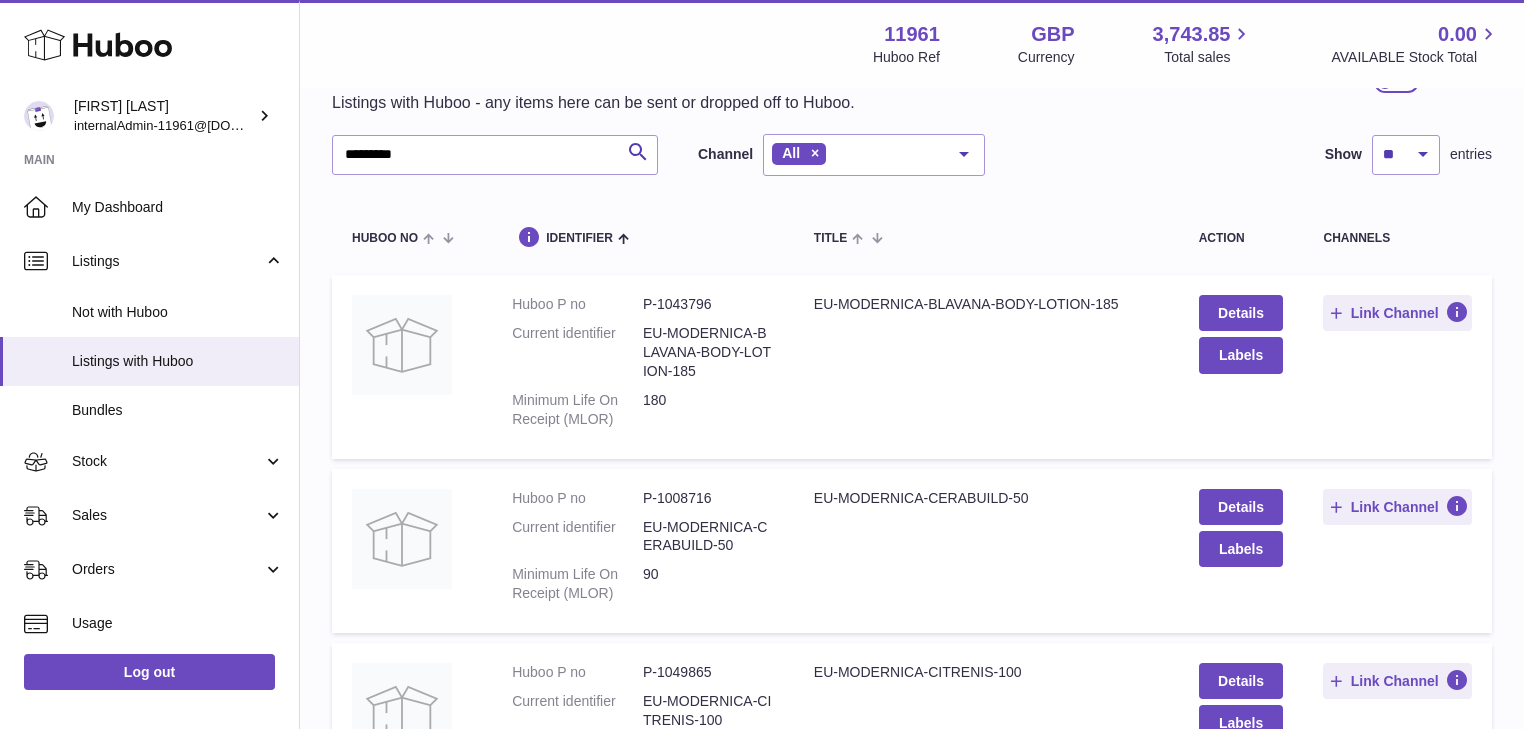 scroll, scrollTop: 0, scrollLeft: 0, axis: both 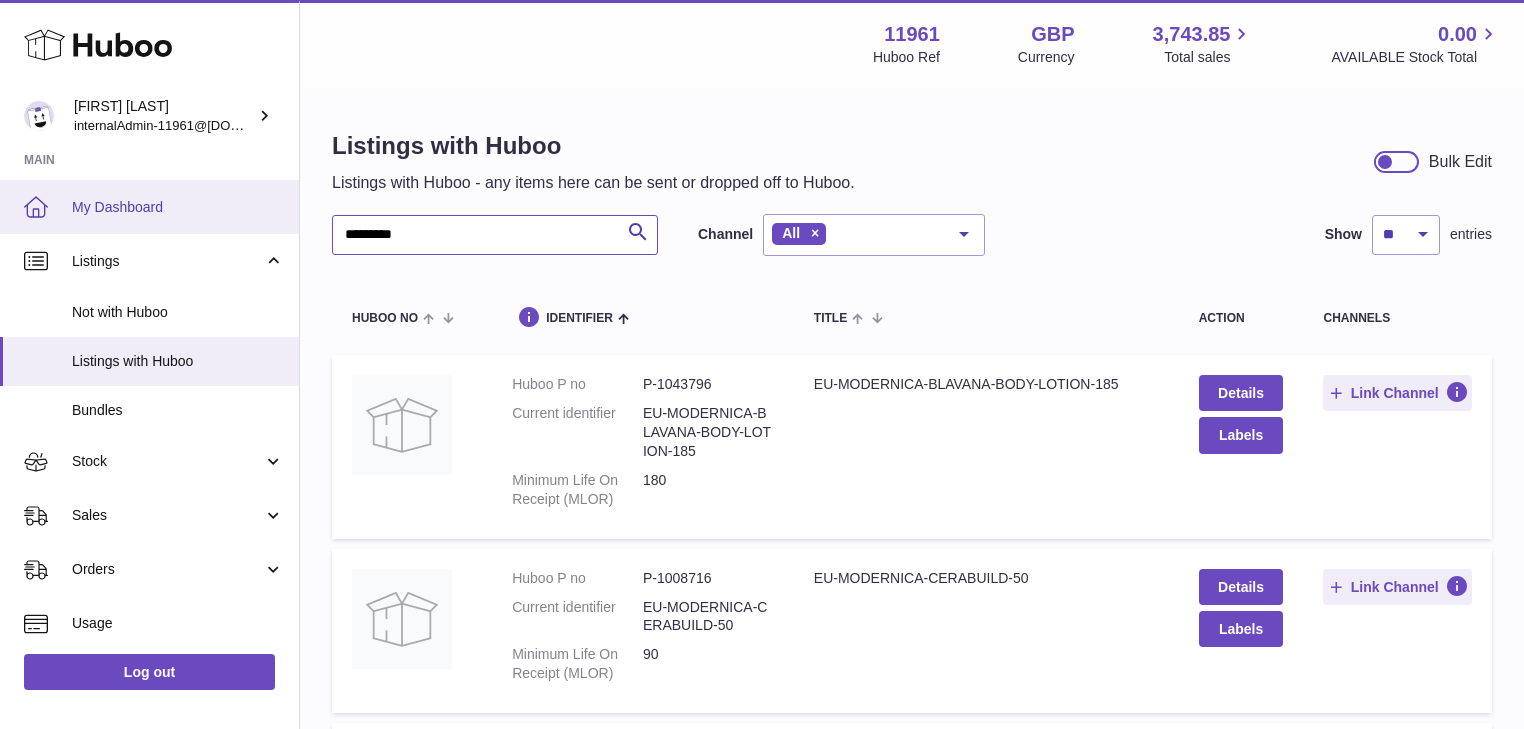 drag, startPoint x: 487, startPoint y: 240, endPoint x: 0, endPoint y: 204, distance: 488.3288 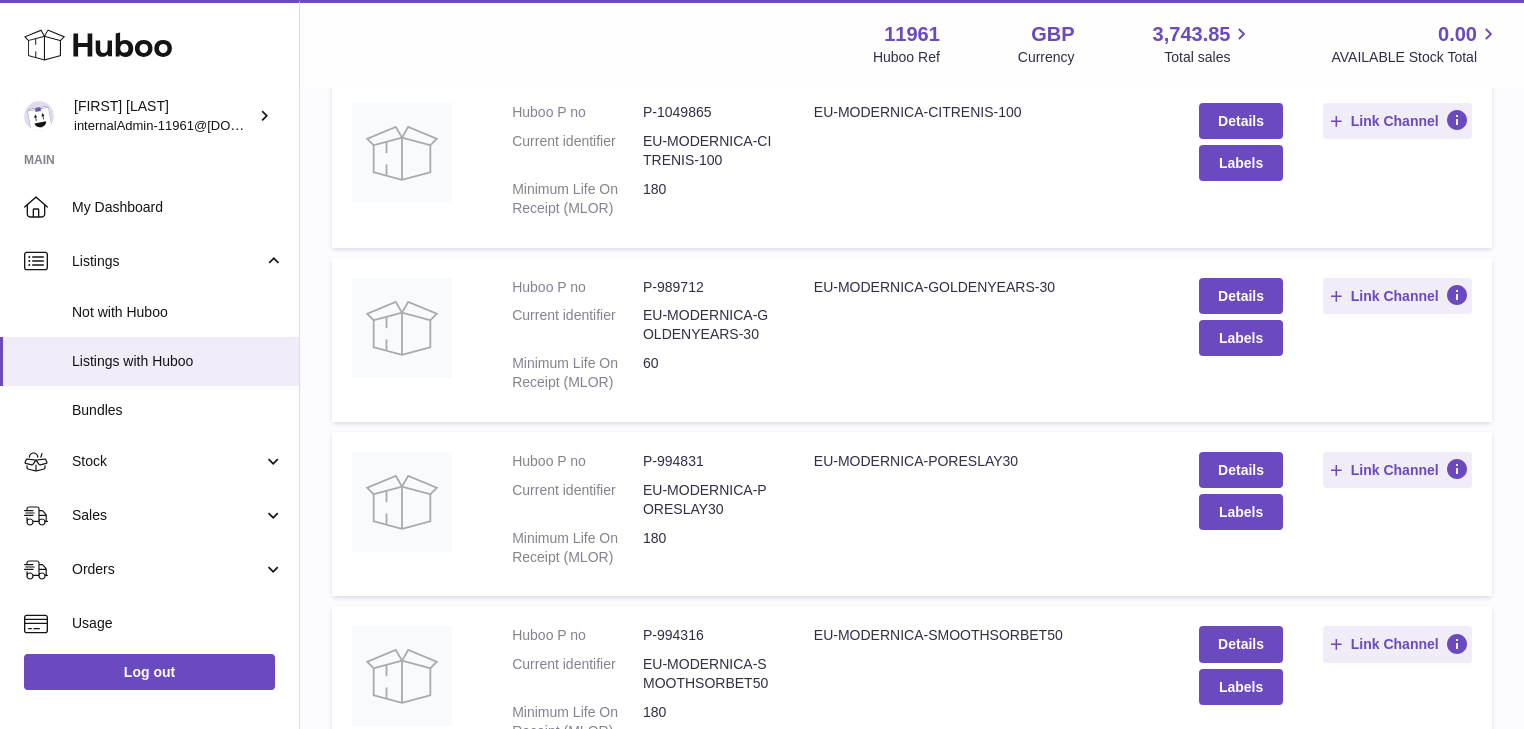 scroll, scrollTop: 800, scrollLeft: 0, axis: vertical 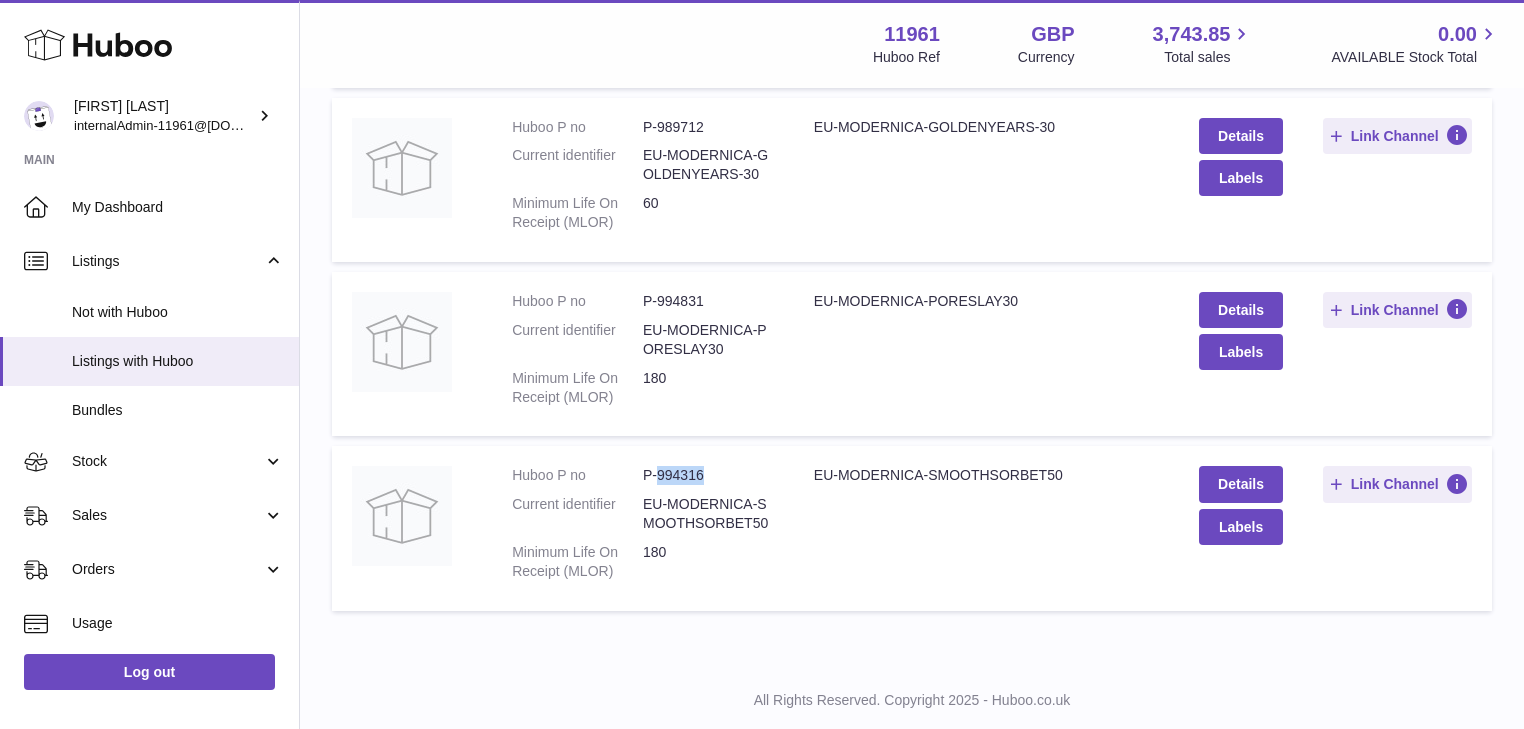 drag, startPoint x: 659, startPoint y: 473, endPoint x: 710, endPoint y: 472, distance: 51.009804 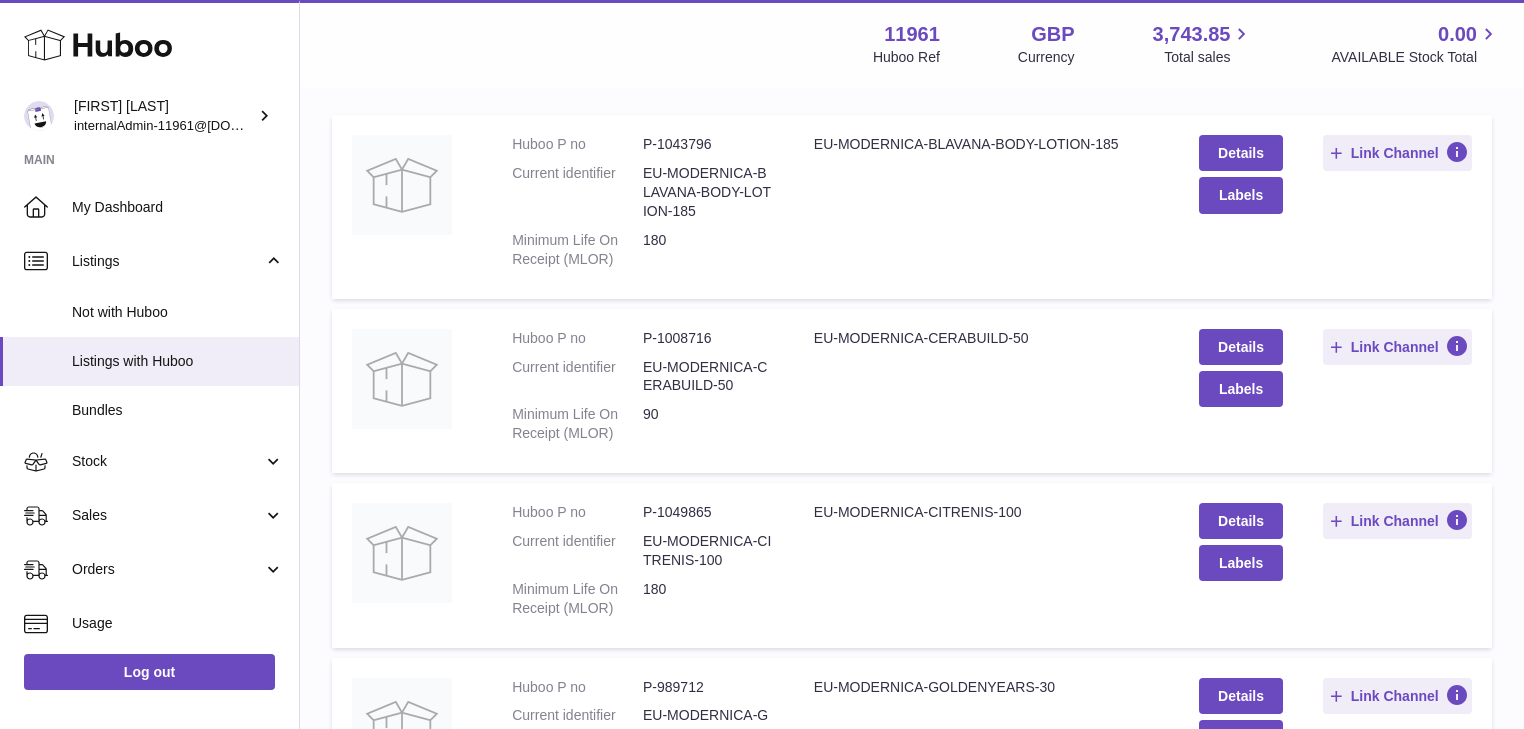 scroll, scrollTop: 160, scrollLeft: 0, axis: vertical 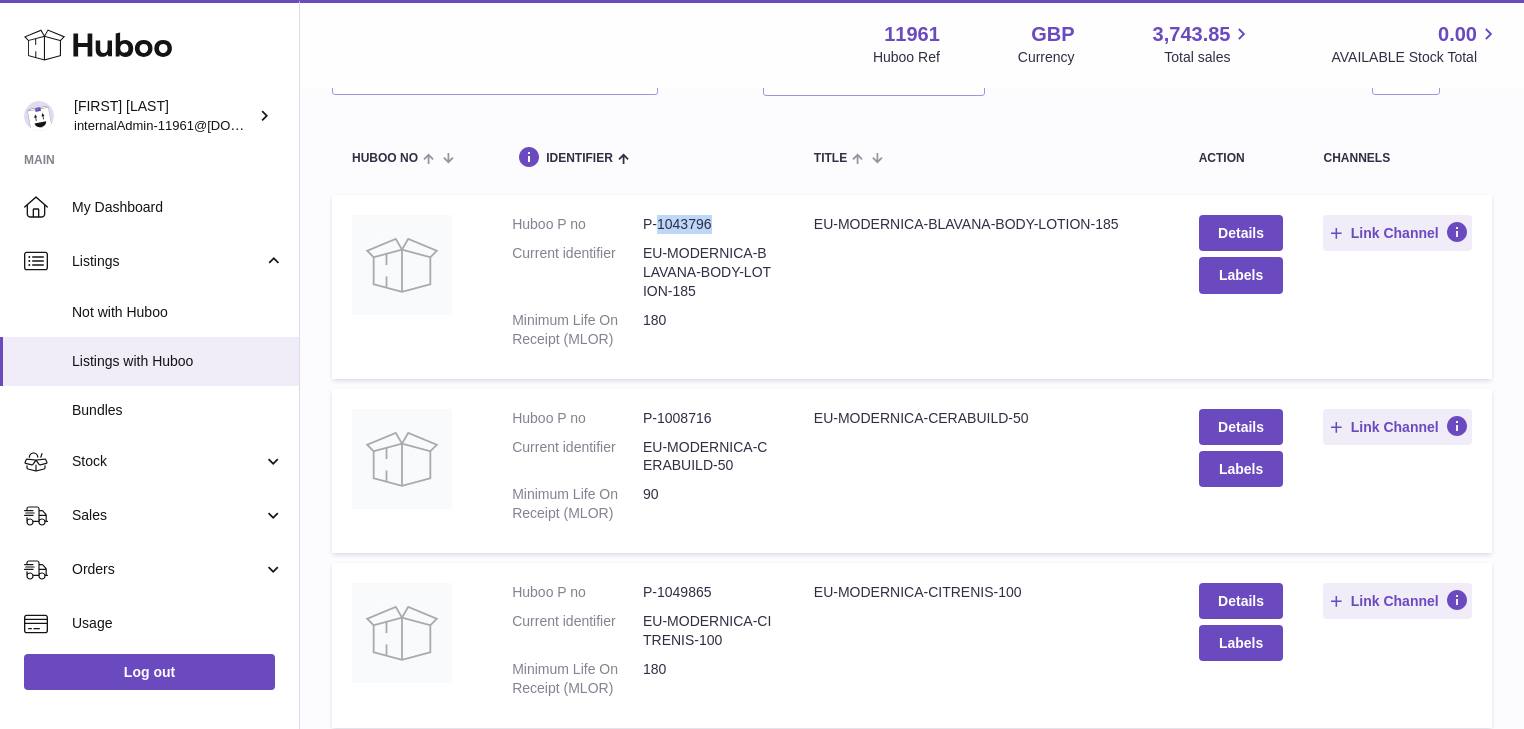 drag, startPoint x: 656, startPoint y: 217, endPoint x: 716, endPoint y: 221, distance: 60.133186 